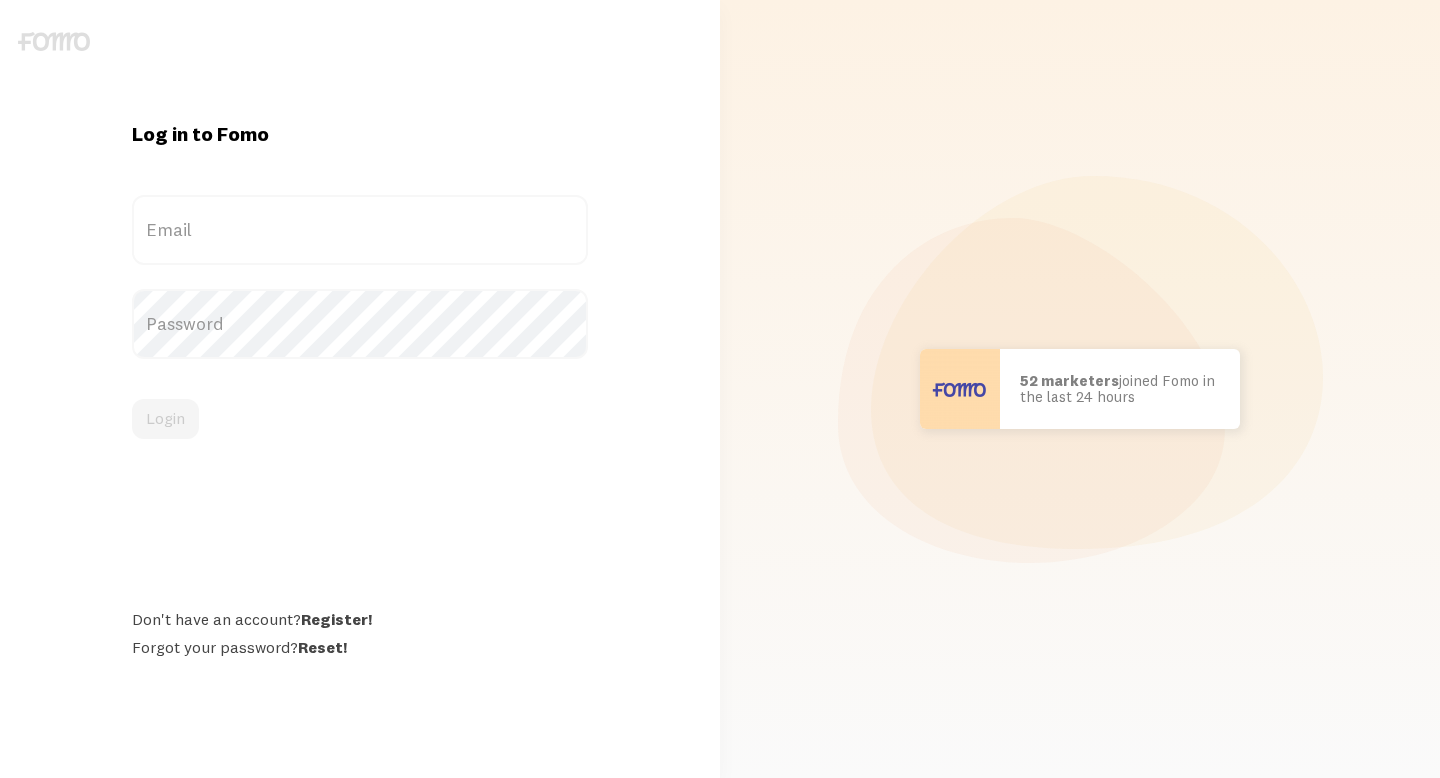 scroll, scrollTop: 0, scrollLeft: 0, axis: both 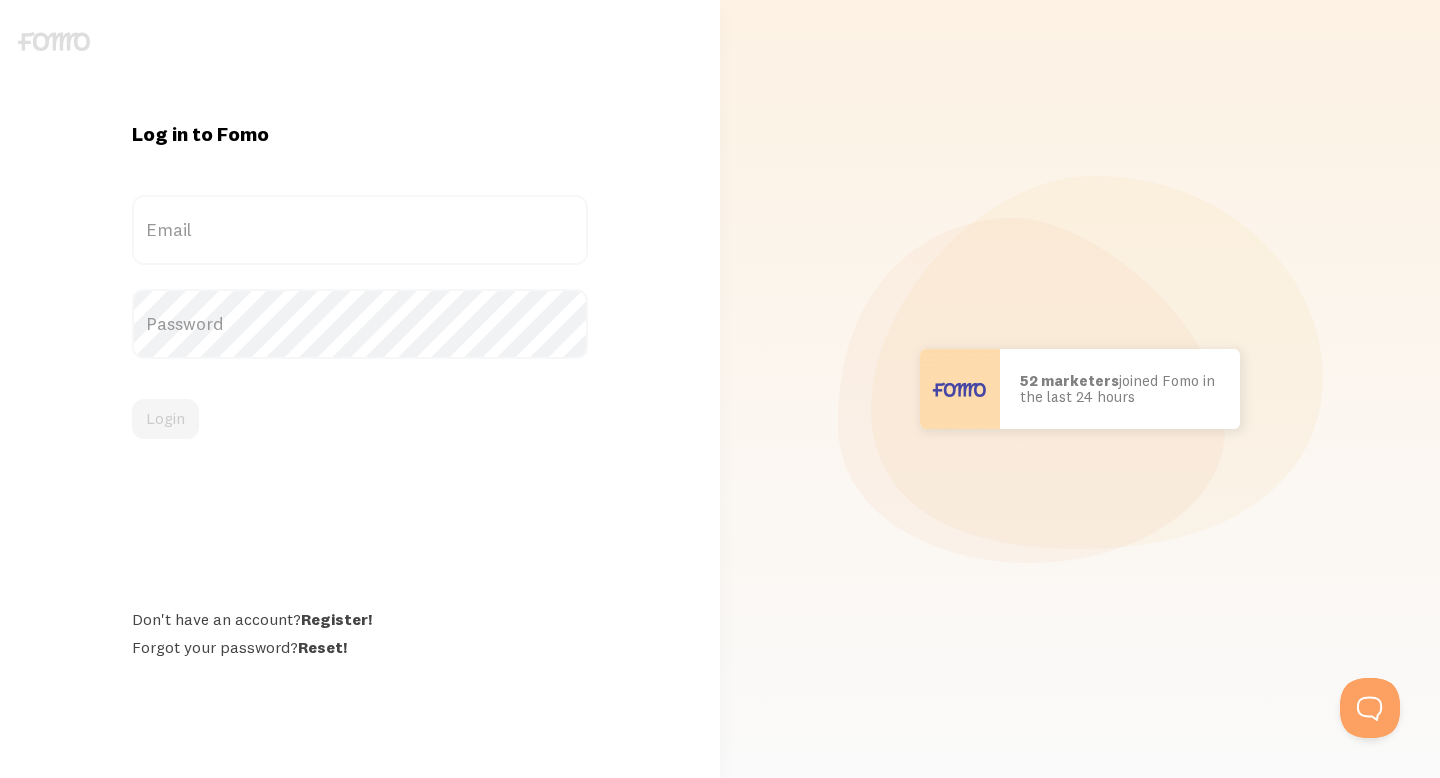 click on "Email" at bounding box center (360, 230) 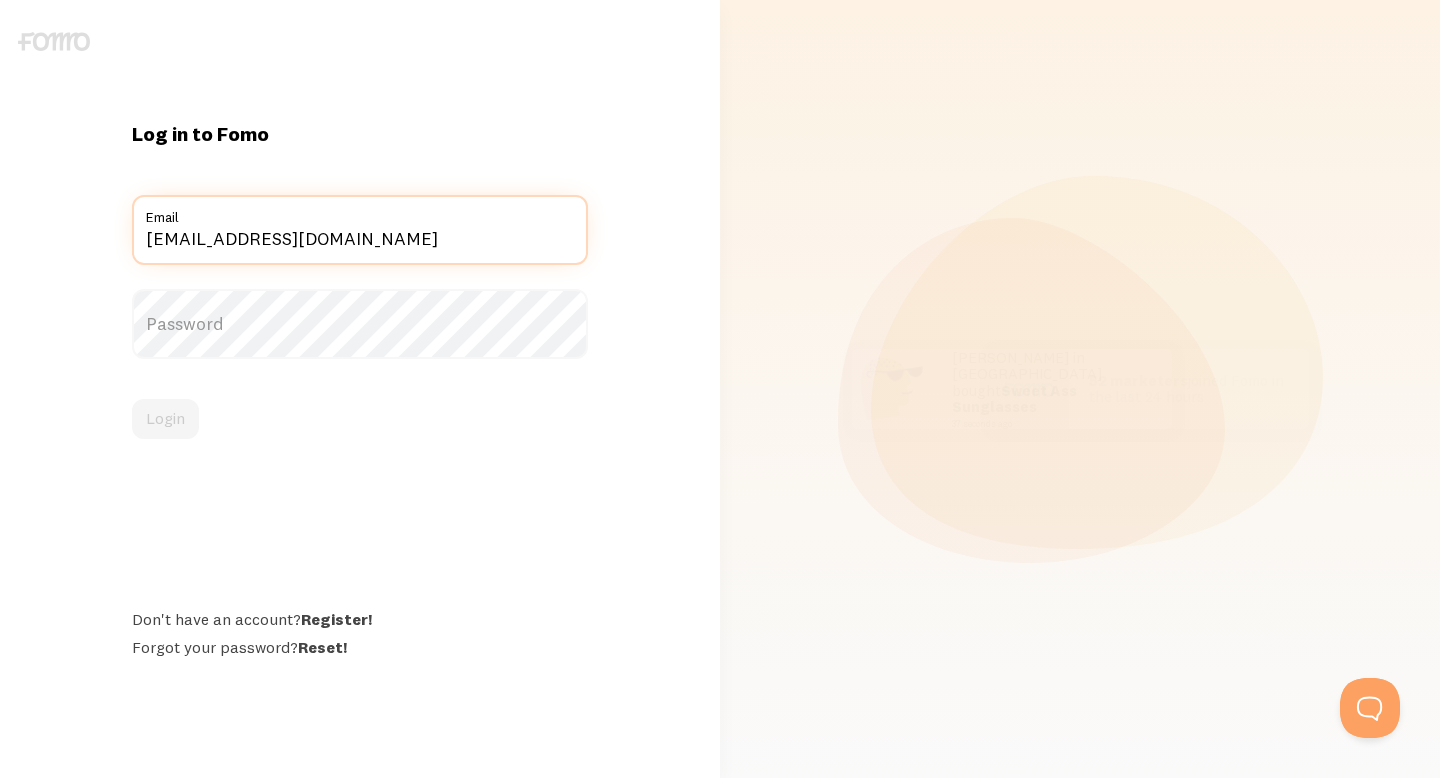type on "[EMAIL_ADDRESS][DOMAIN_NAME]" 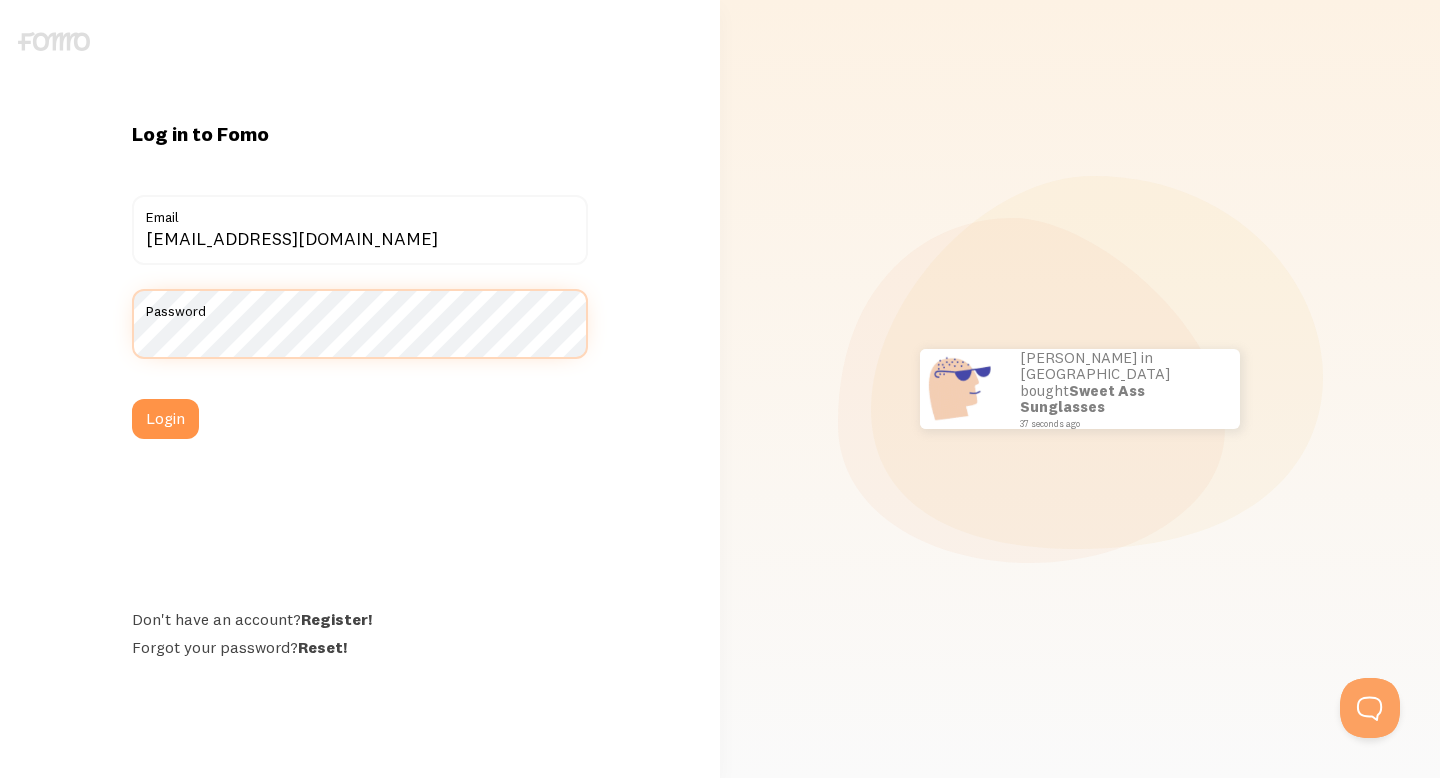 click on "Login" at bounding box center [165, 419] 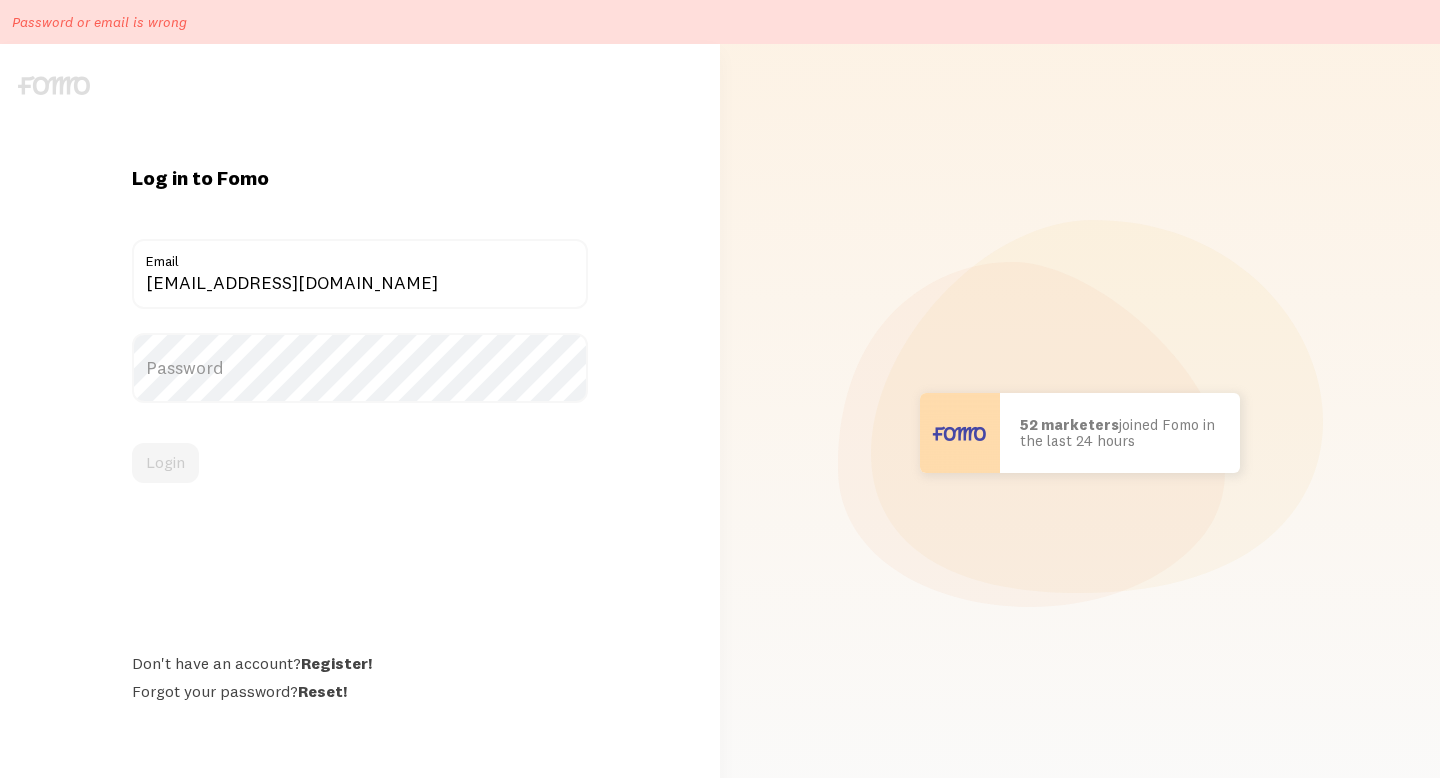 scroll, scrollTop: 0, scrollLeft: 0, axis: both 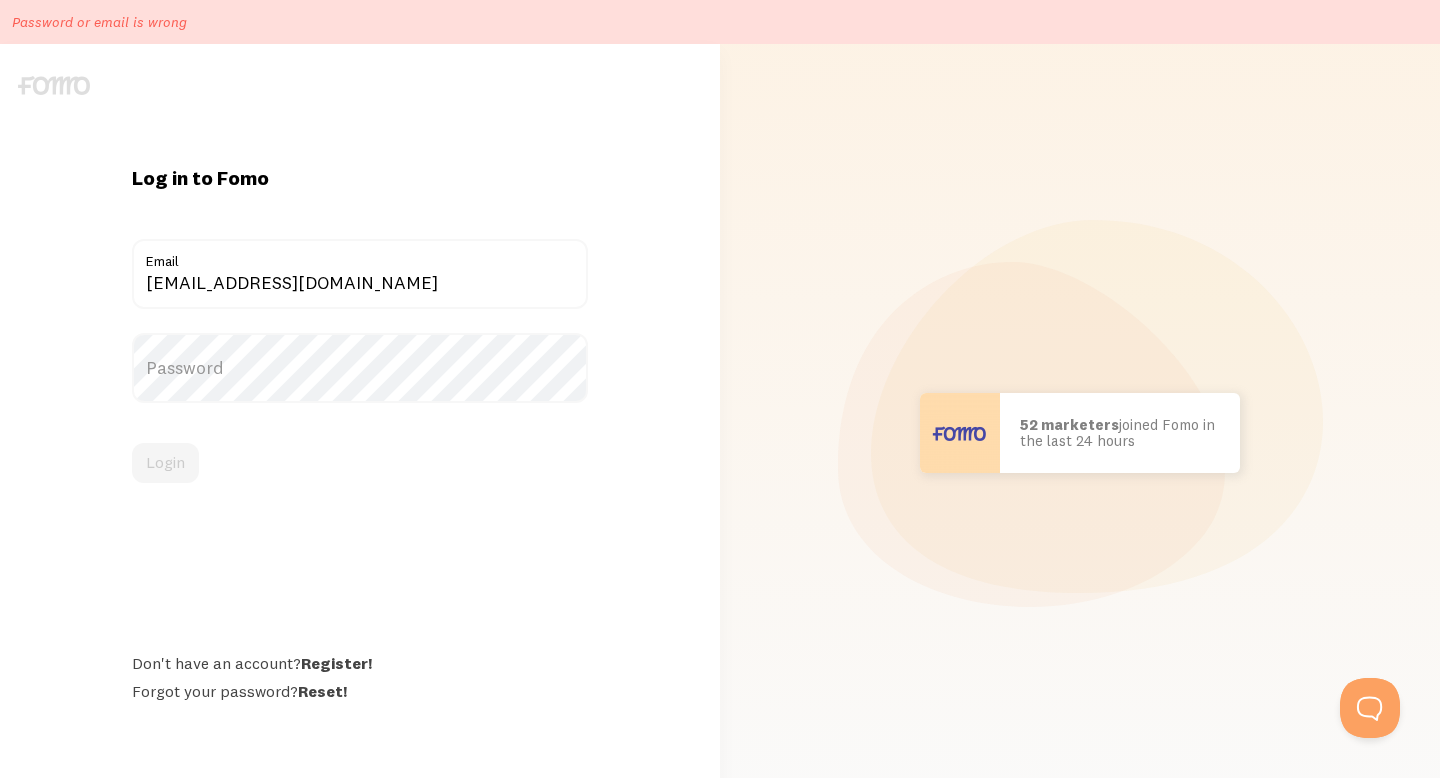 click on "Password" at bounding box center (360, 368) 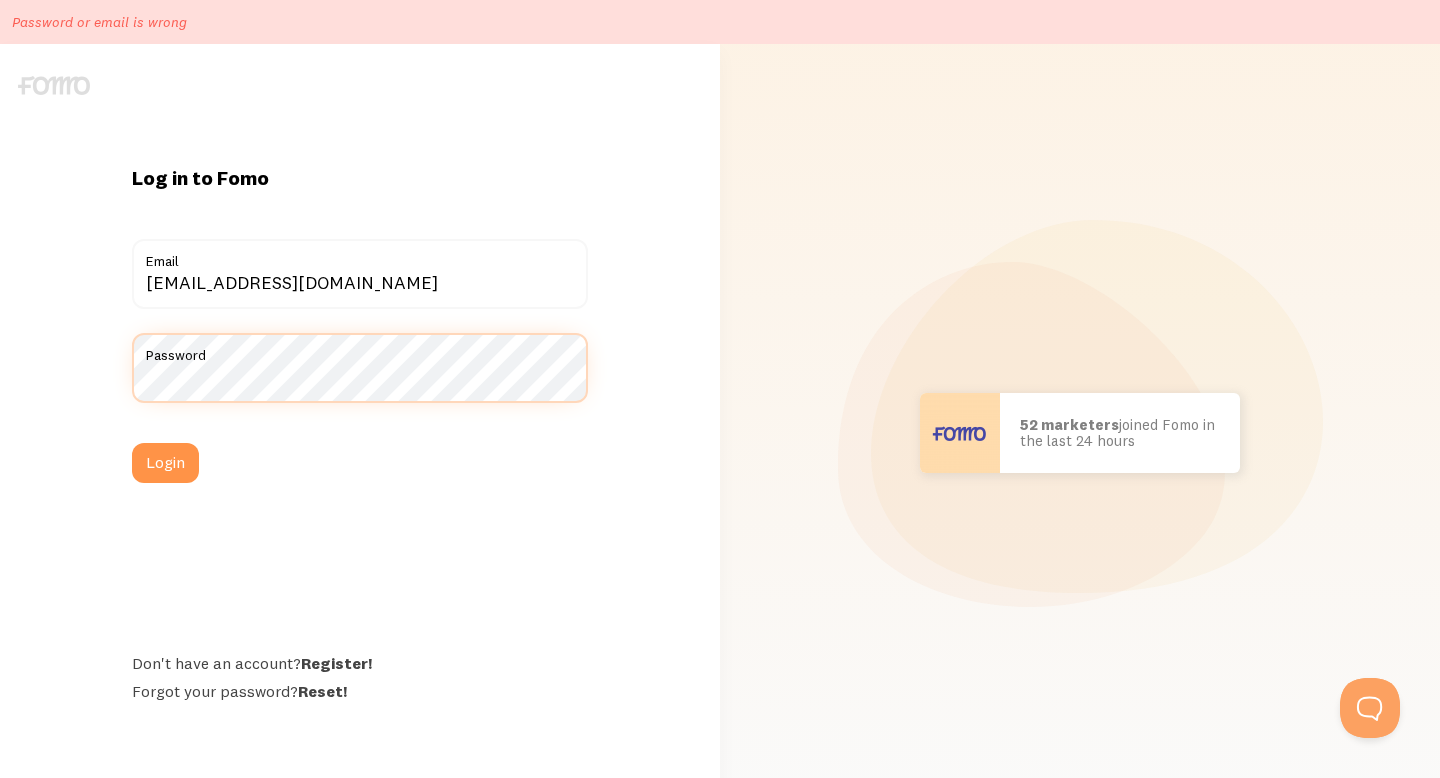 click on "Login" at bounding box center [165, 463] 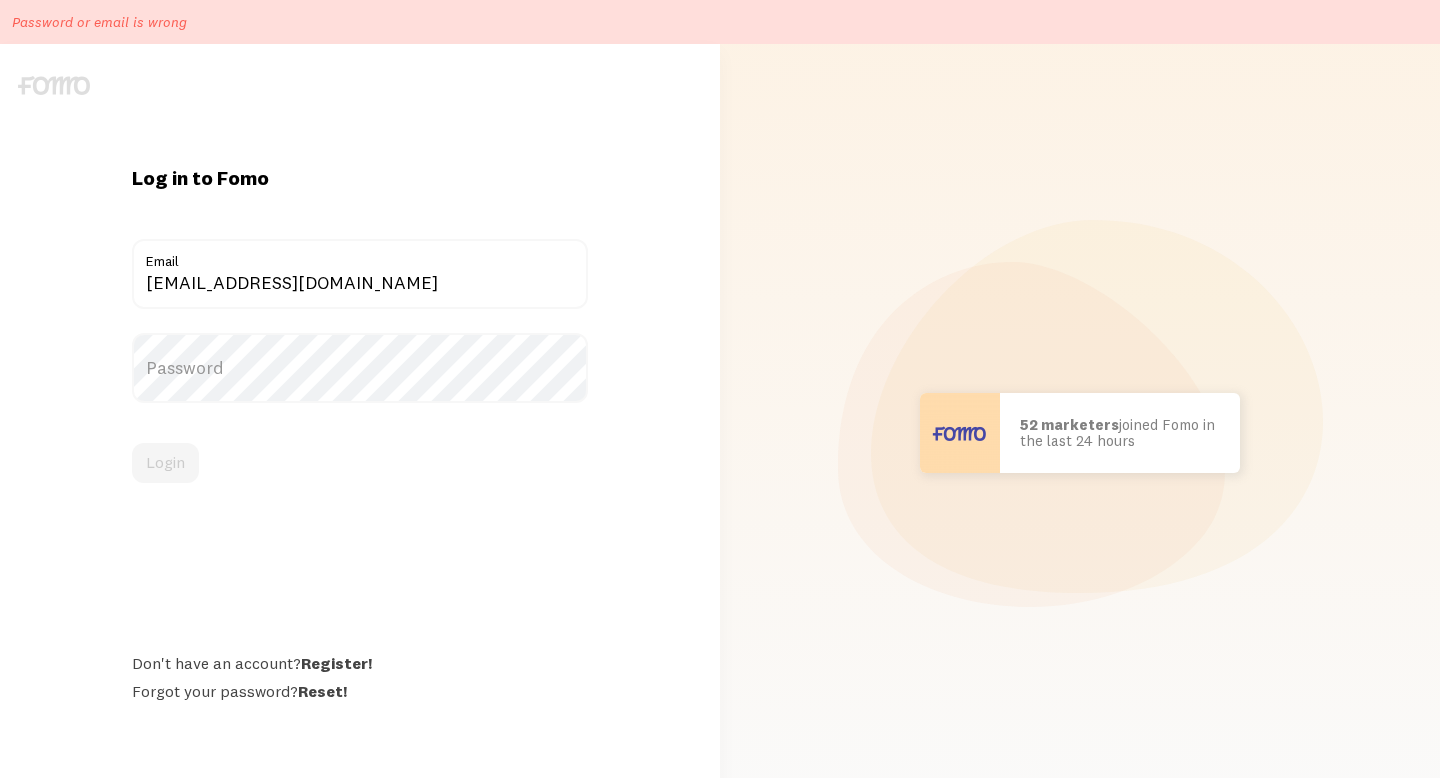 scroll, scrollTop: 0, scrollLeft: 0, axis: both 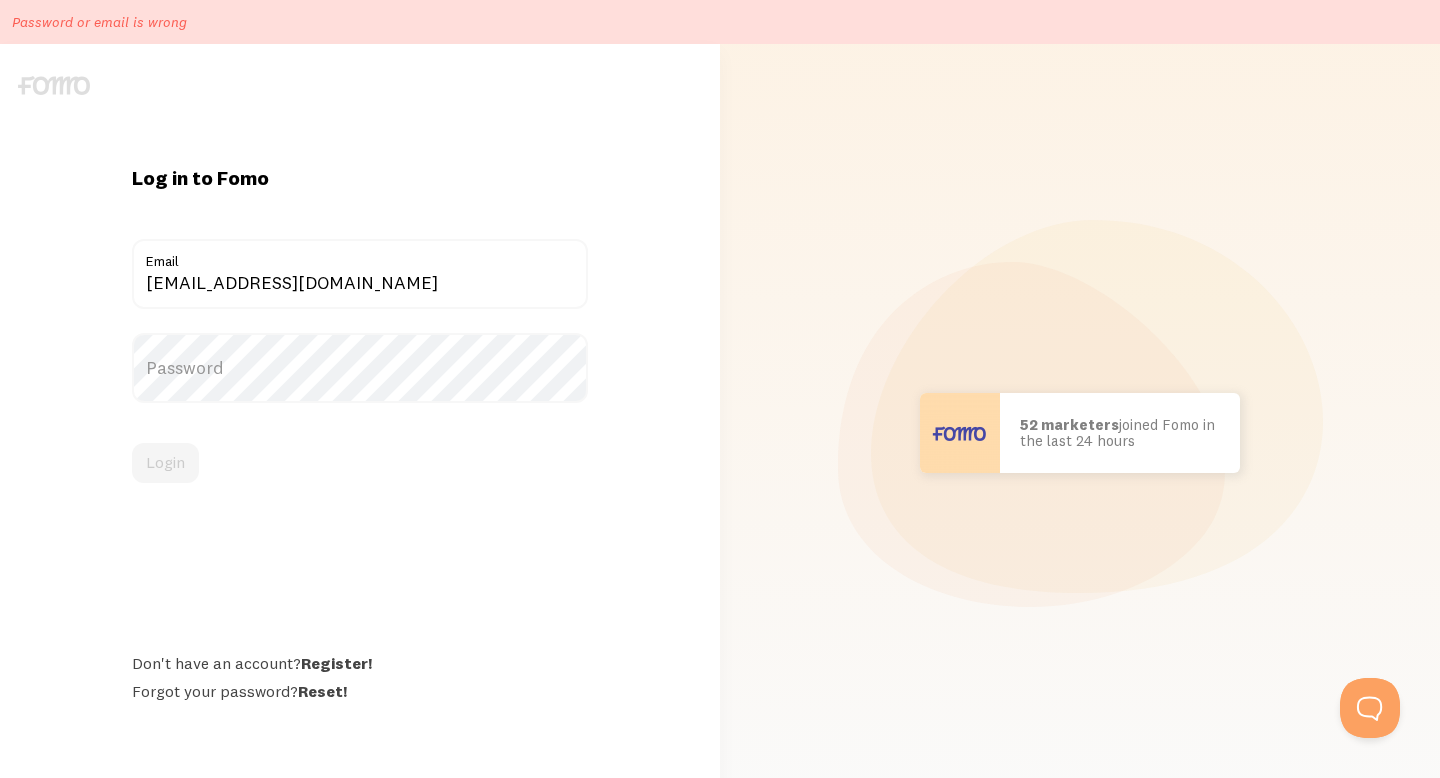 click on "Password" at bounding box center (360, 368) 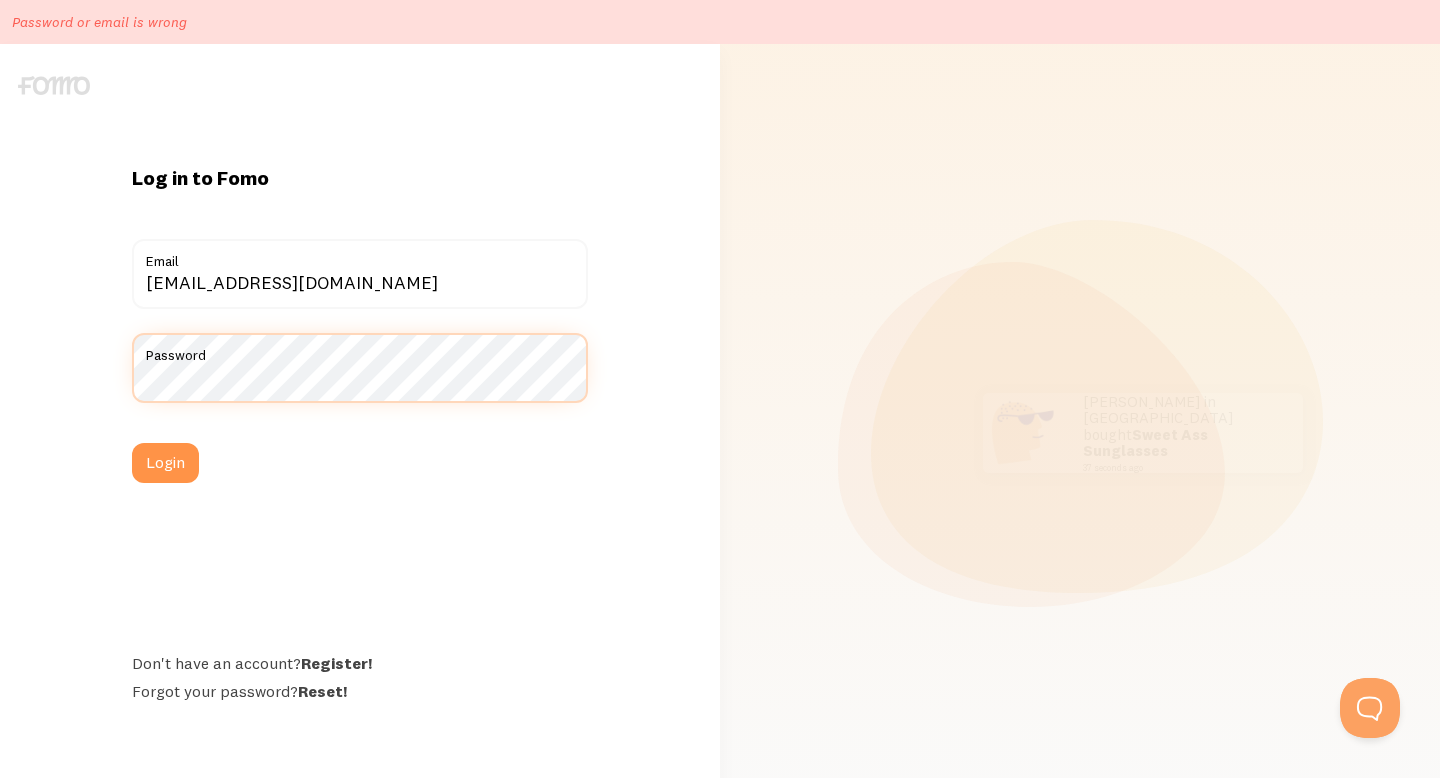 click on "Login" at bounding box center [165, 463] 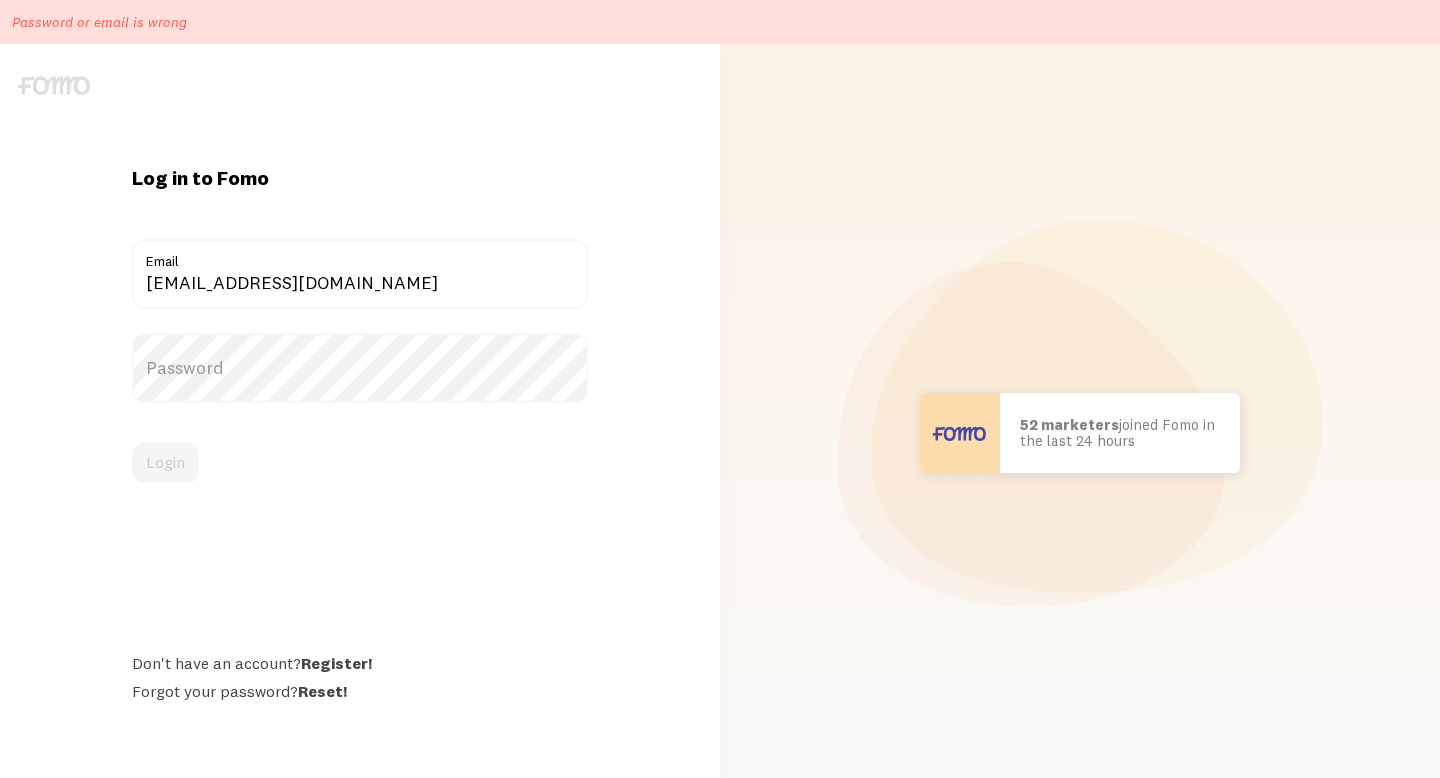 scroll, scrollTop: 0, scrollLeft: 0, axis: both 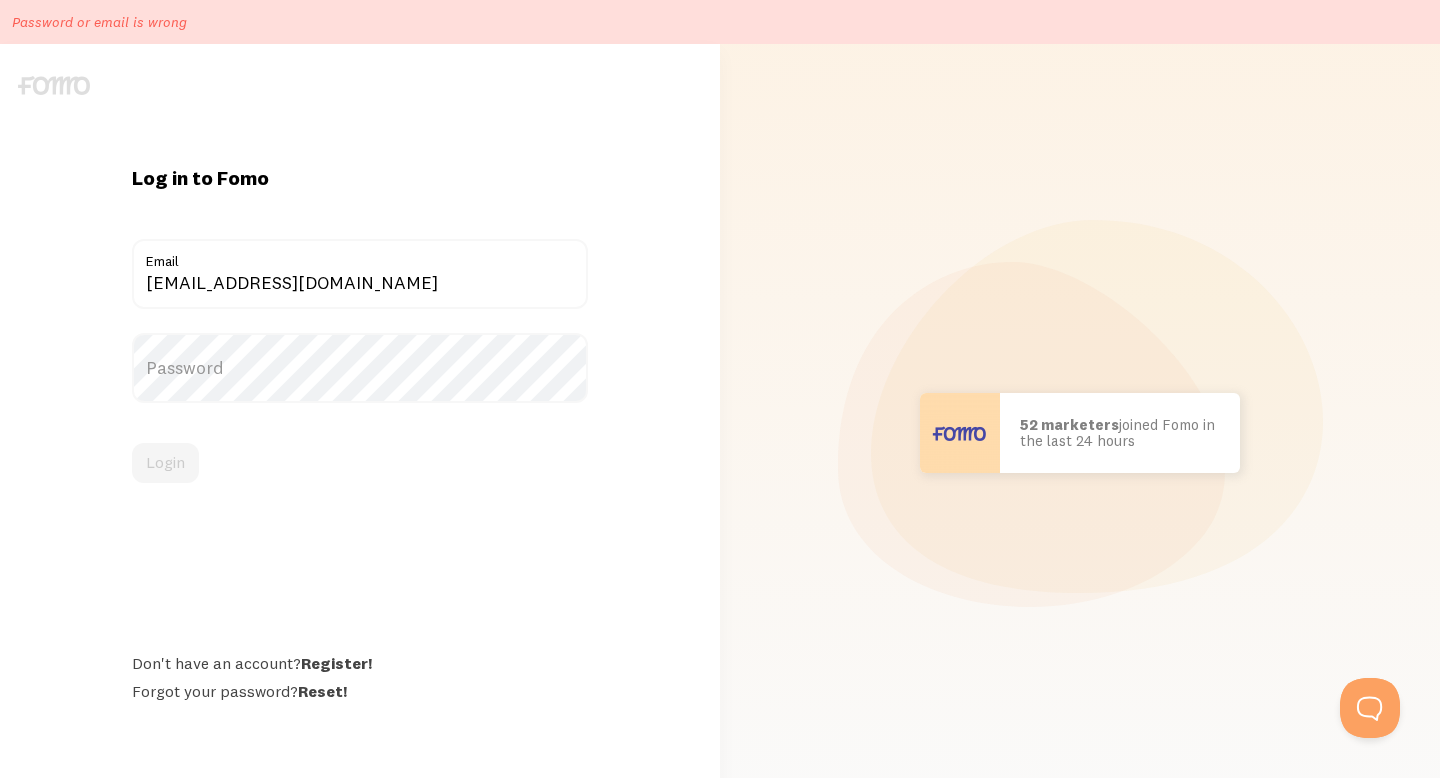 click on "Password" at bounding box center (360, 368) 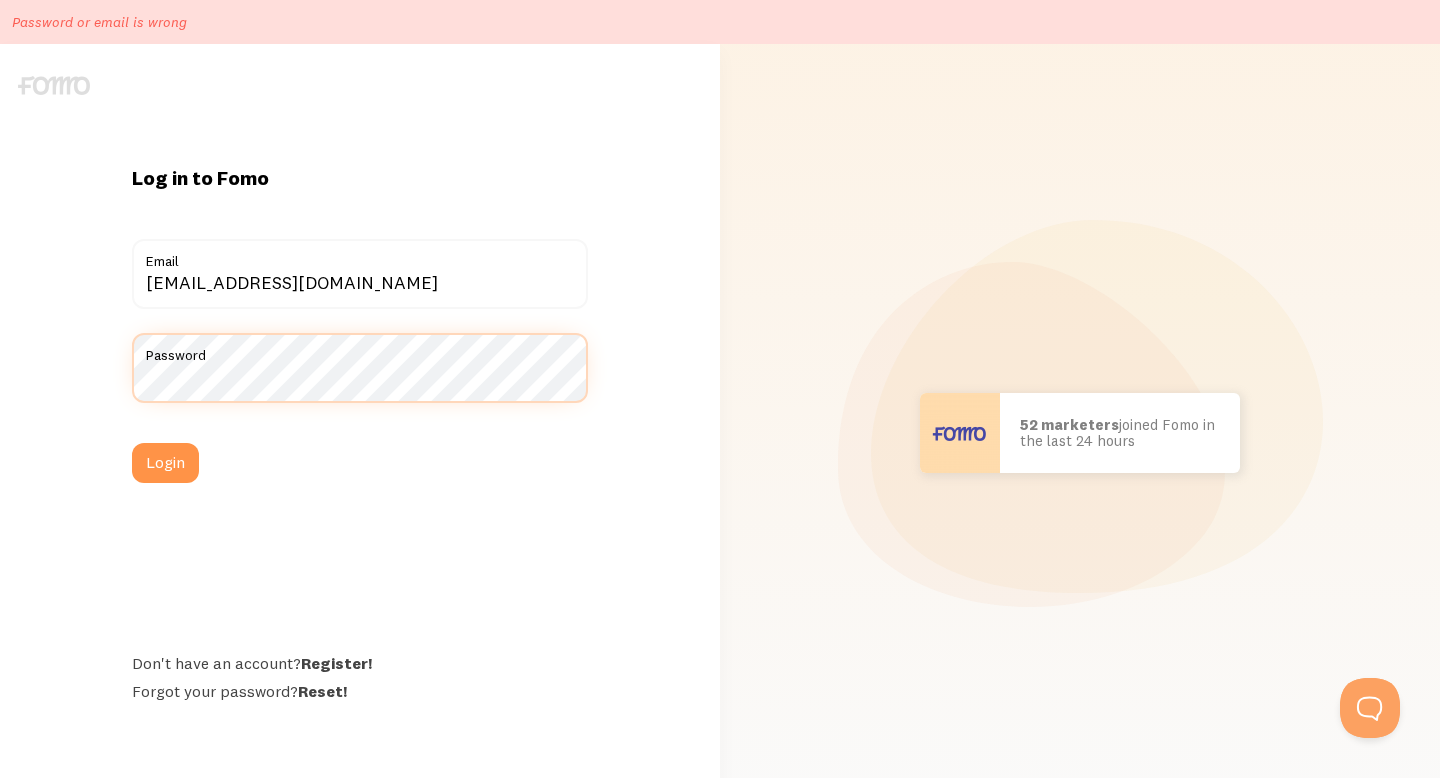 click on "Login" at bounding box center [165, 463] 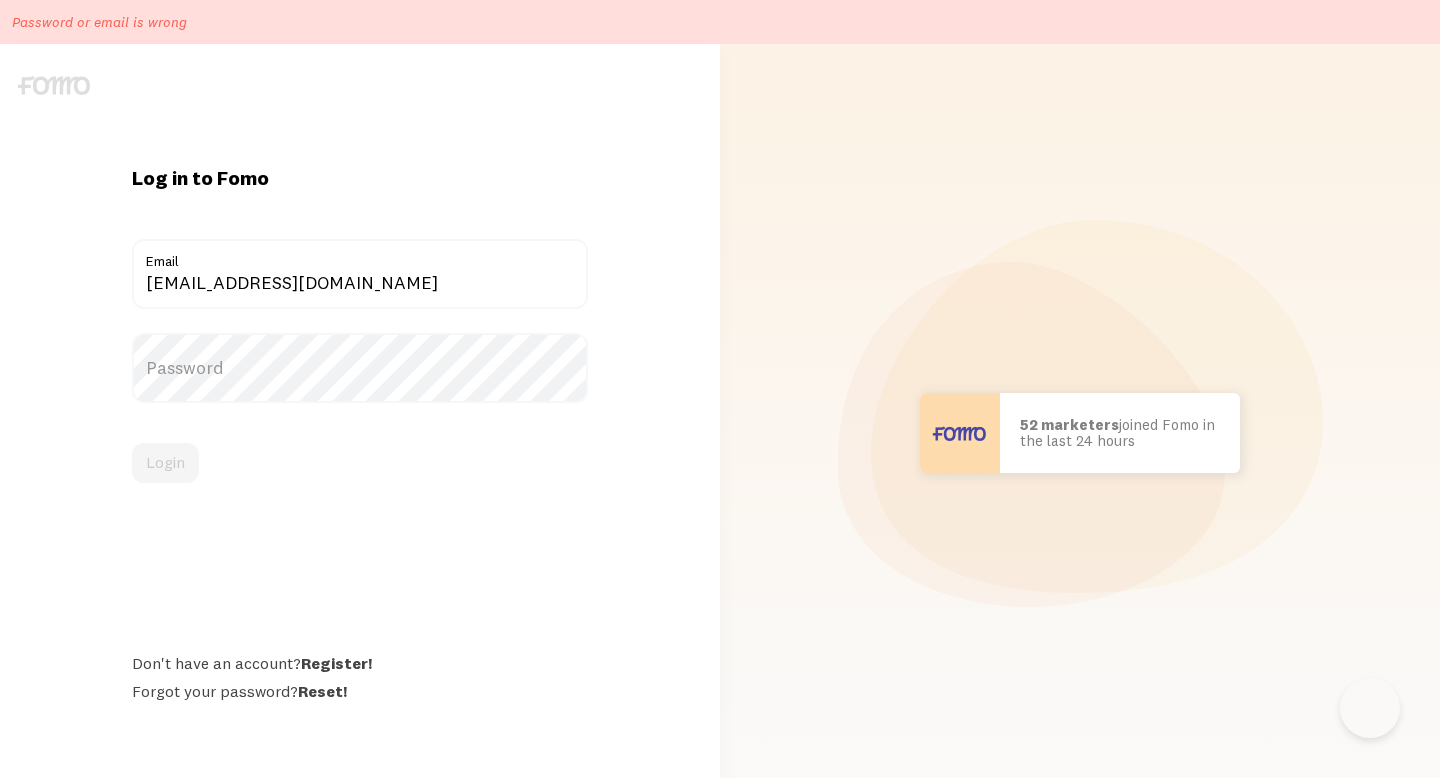 scroll, scrollTop: 0, scrollLeft: 0, axis: both 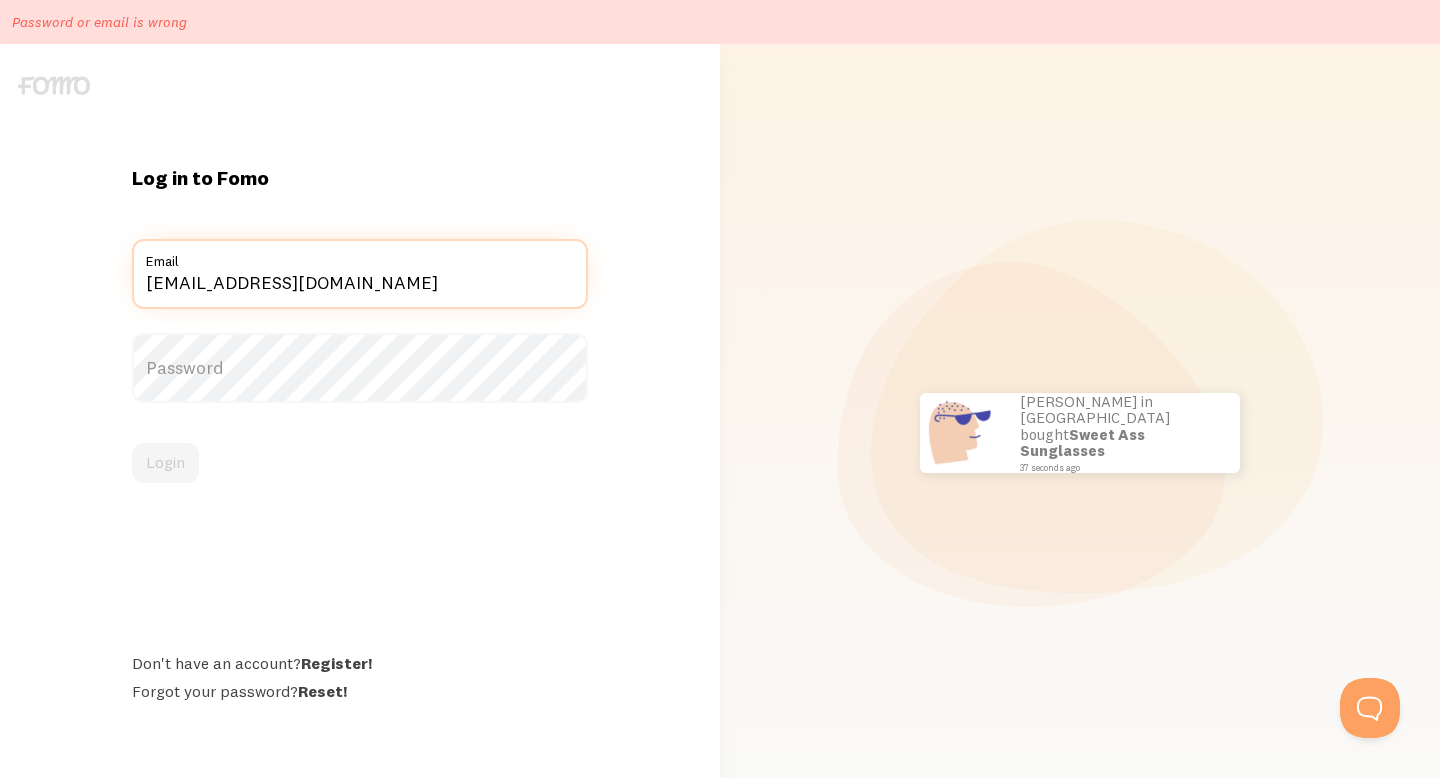 drag, startPoint x: 396, startPoint y: 274, endPoint x: 134, endPoint y: 274, distance: 262 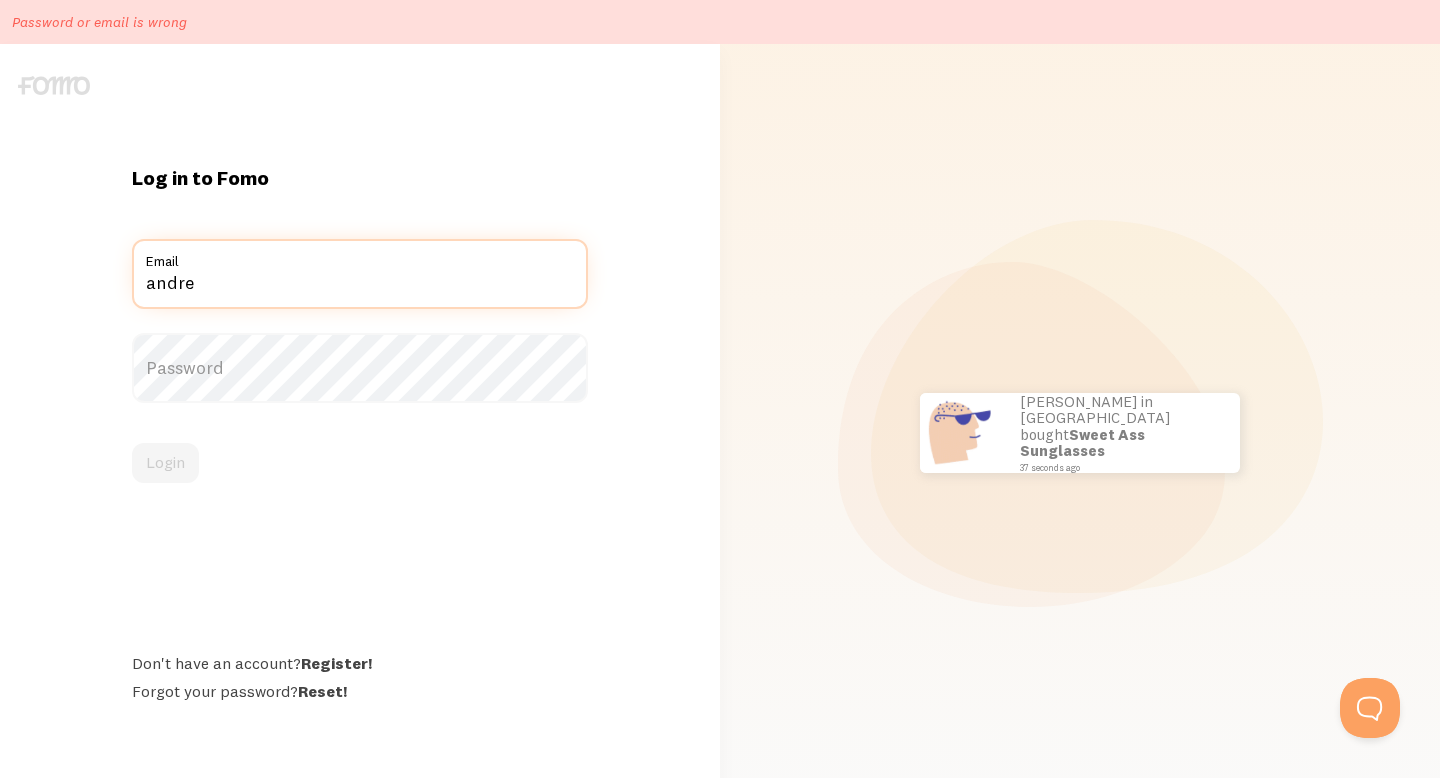 type on "[EMAIL_ADDRESS][DOMAIN_NAME]" 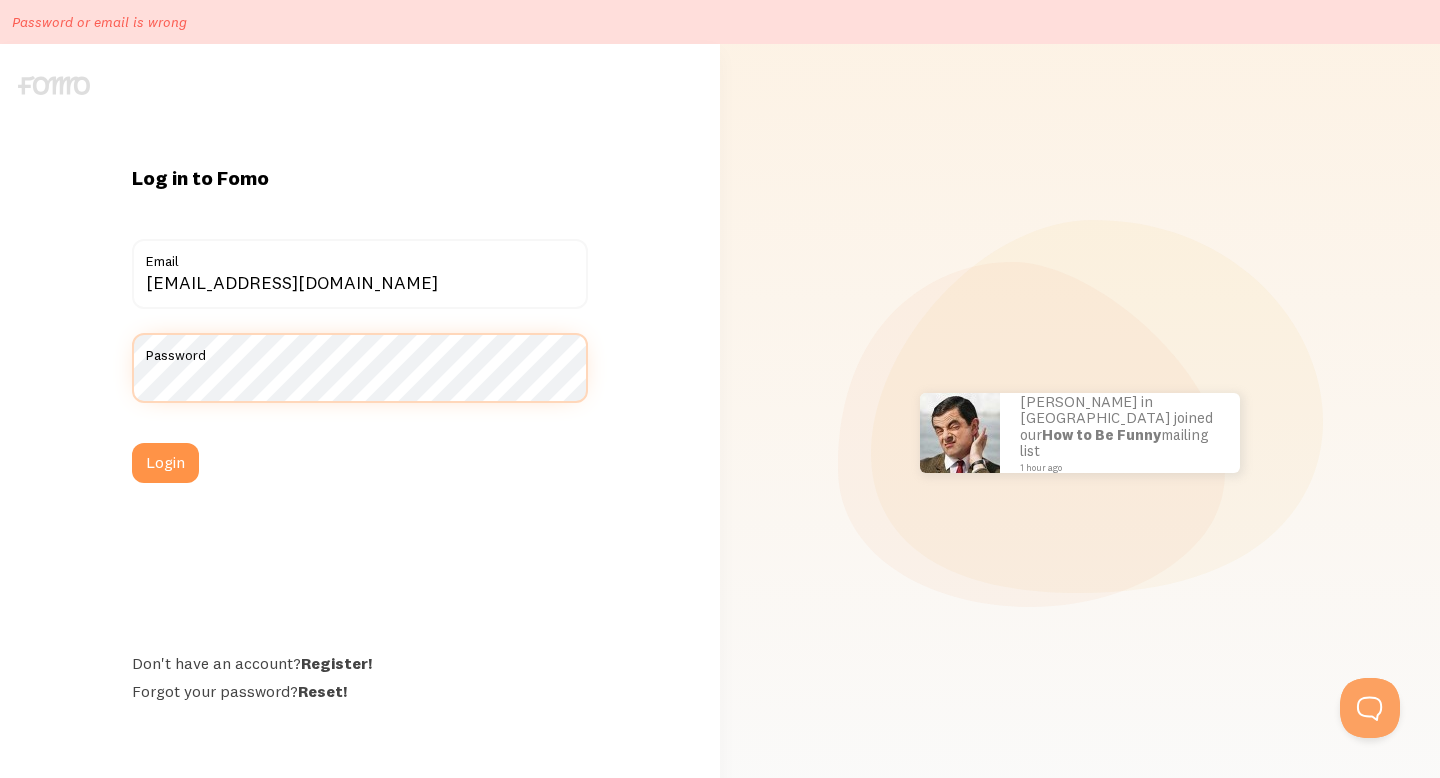click on "Login" at bounding box center (165, 463) 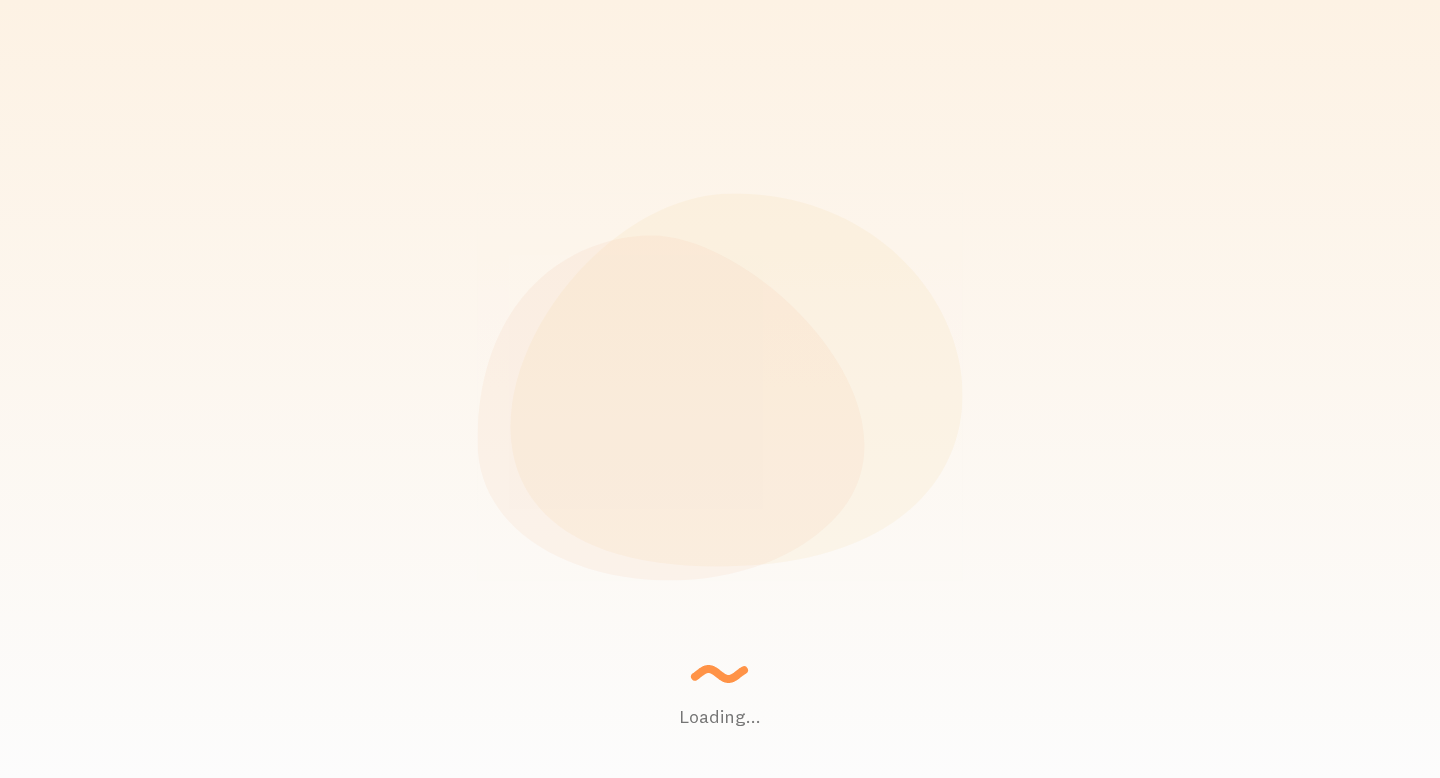 scroll, scrollTop: 0, scrollLeft: 0, axis: both 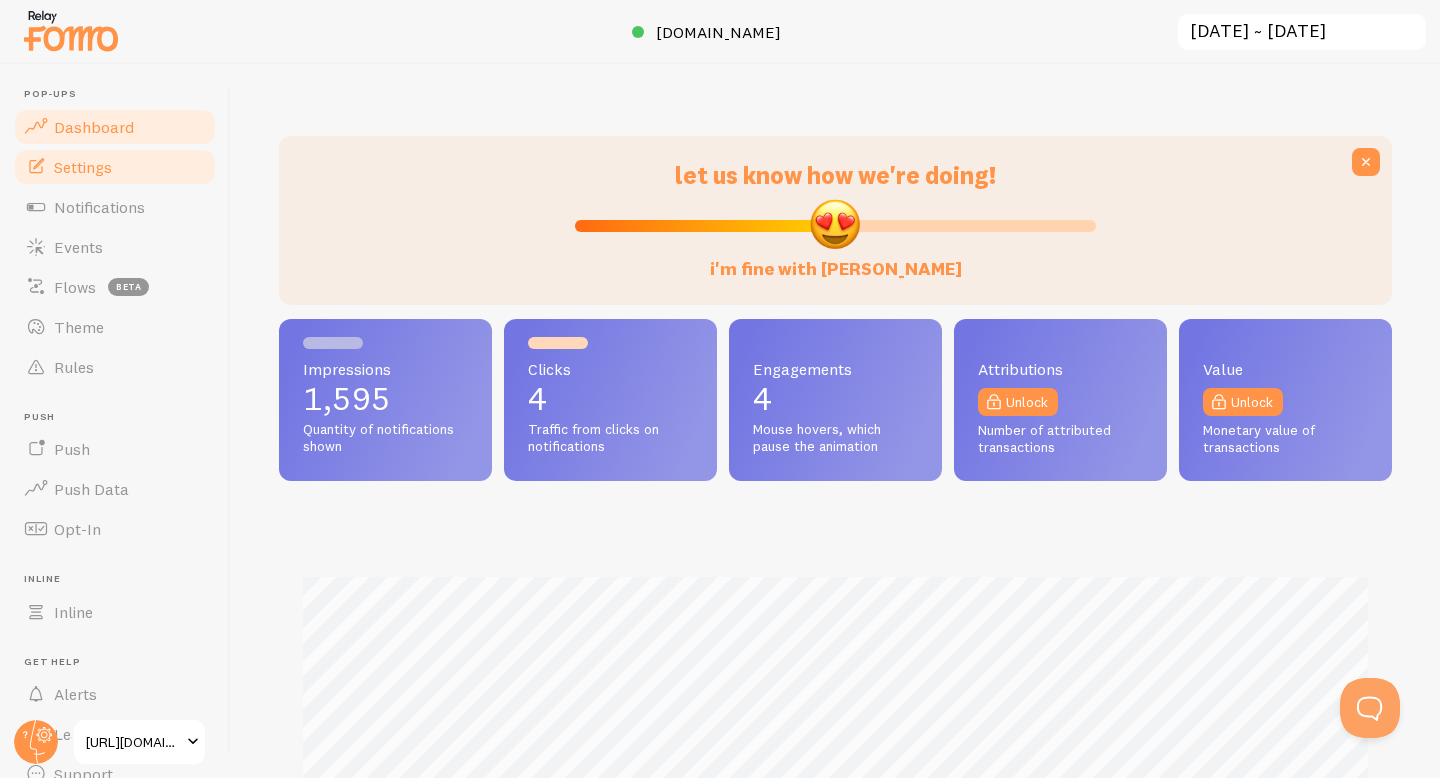 click on "Settings" at bounding box center (83, 167) 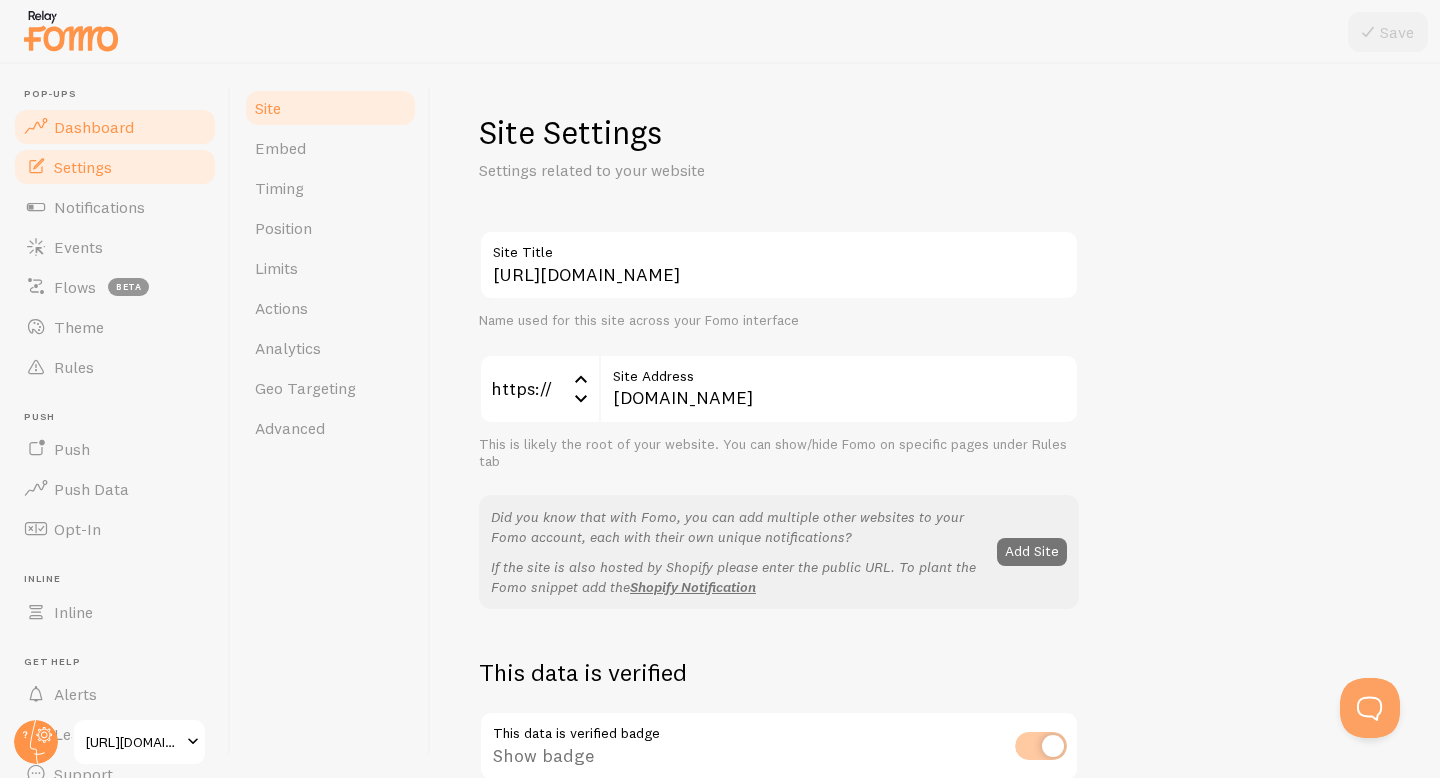 click on "Dashboard" at bounding box center (94, 127) 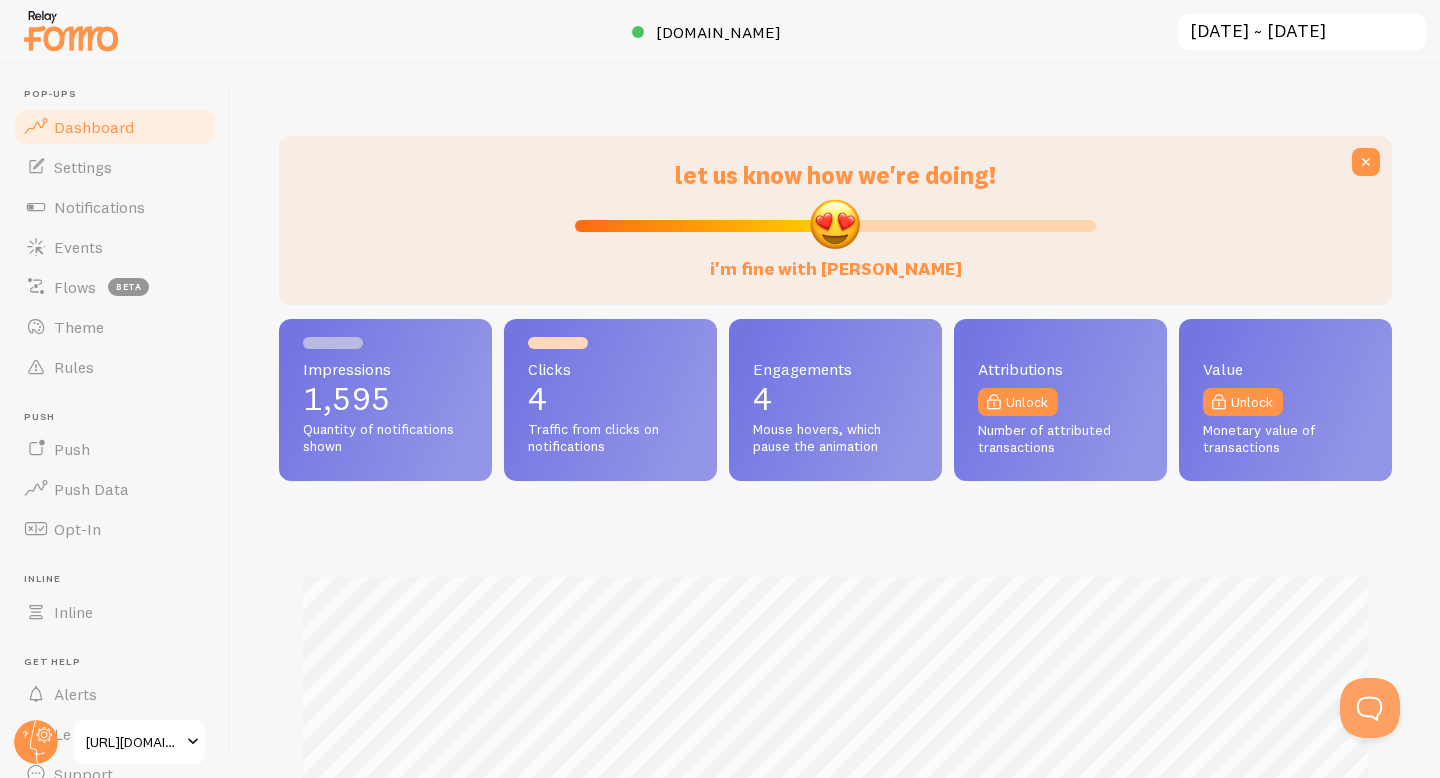 scroll, scrollTop: 999474, scrollLeft: 998887, axis: both 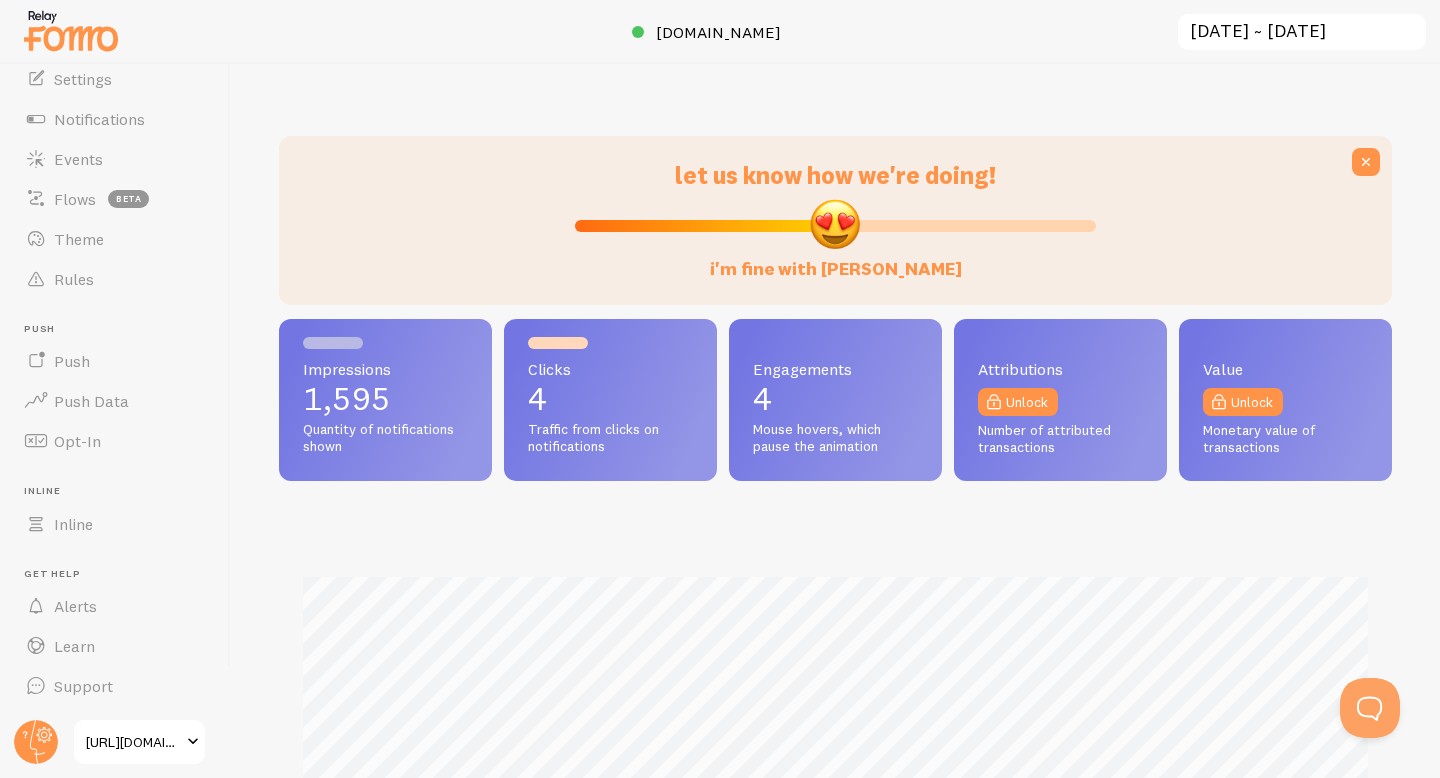 click on "https://fitnessbusinessbootcamp.co/" at bounding box center (133, 742) 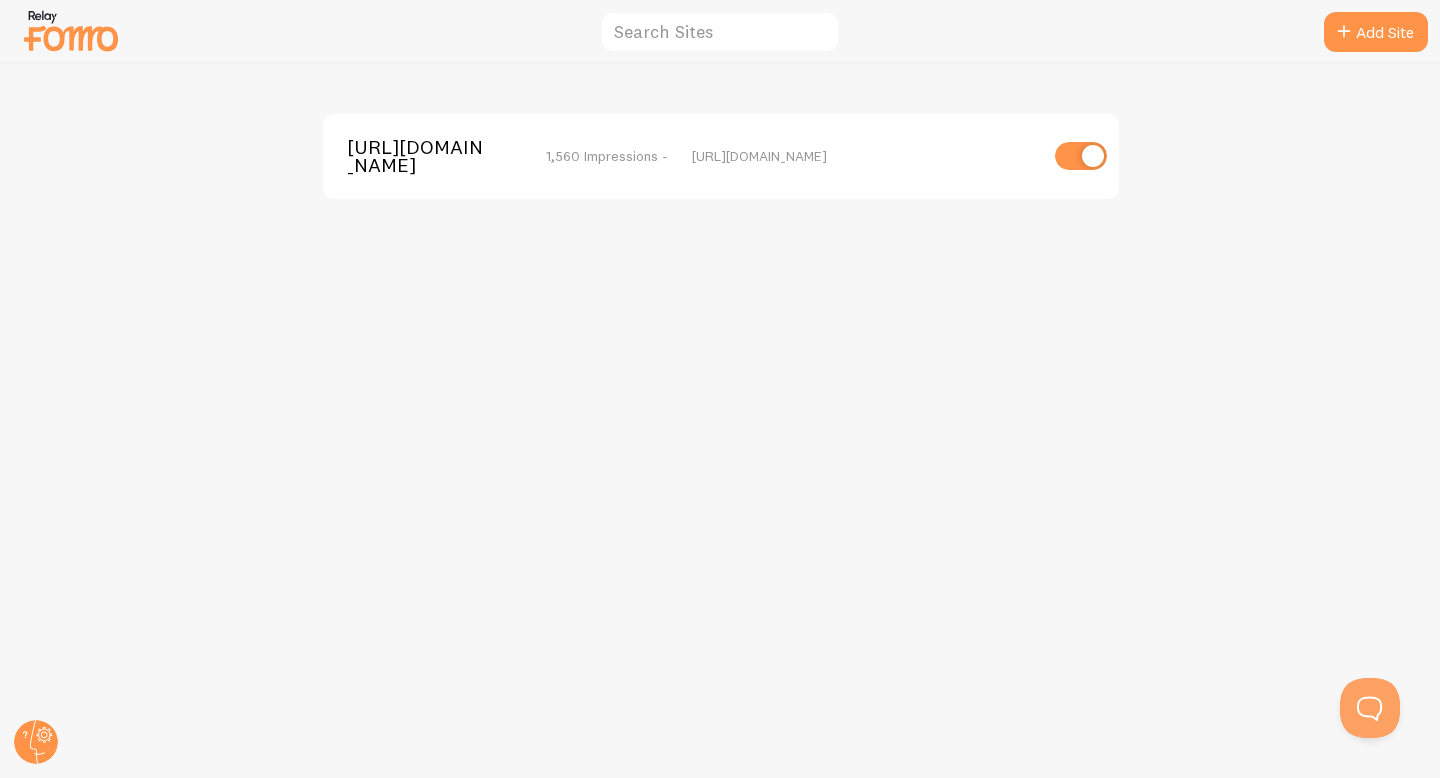 click at bounding box center (1081, 156) 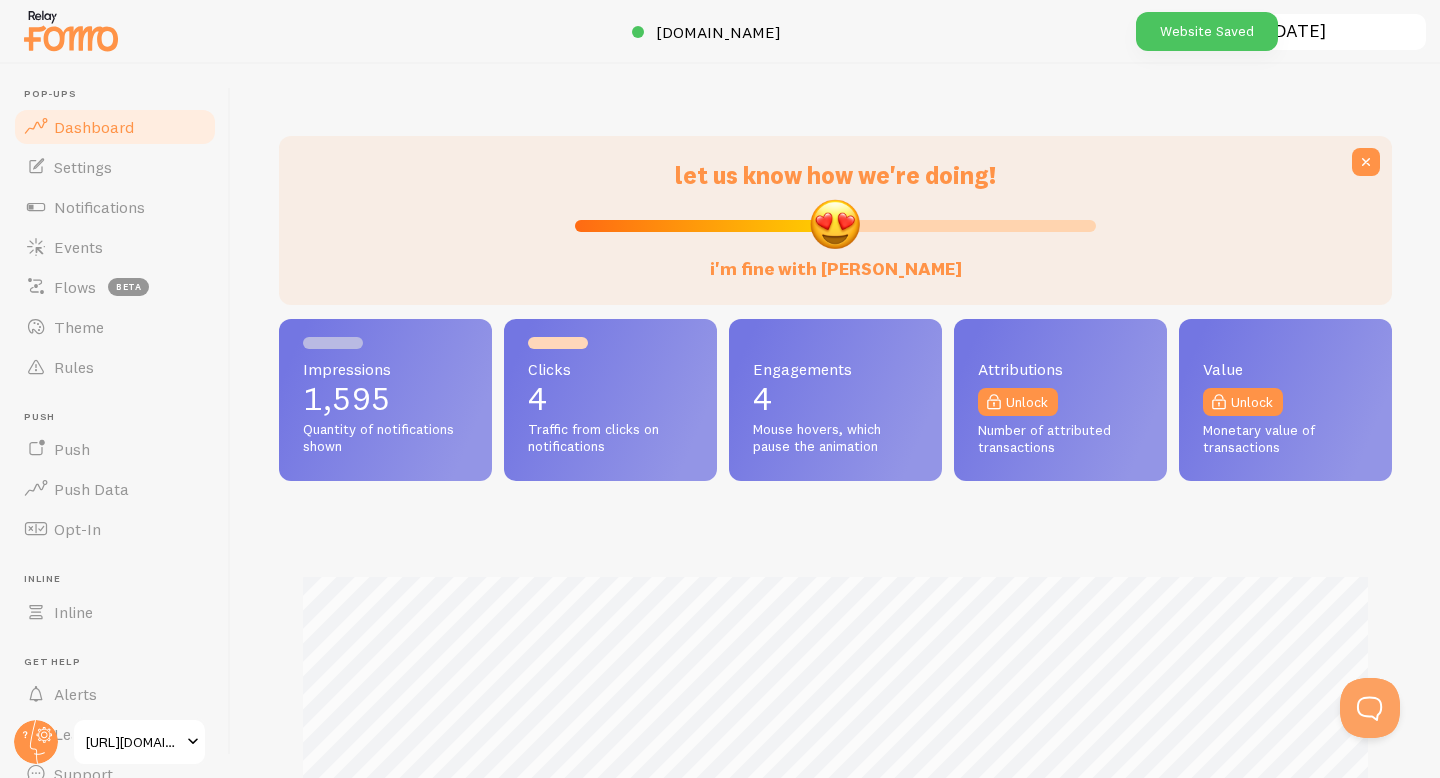 scroll, scrollTop: 999474, scrollLeft: 998887, axis: both 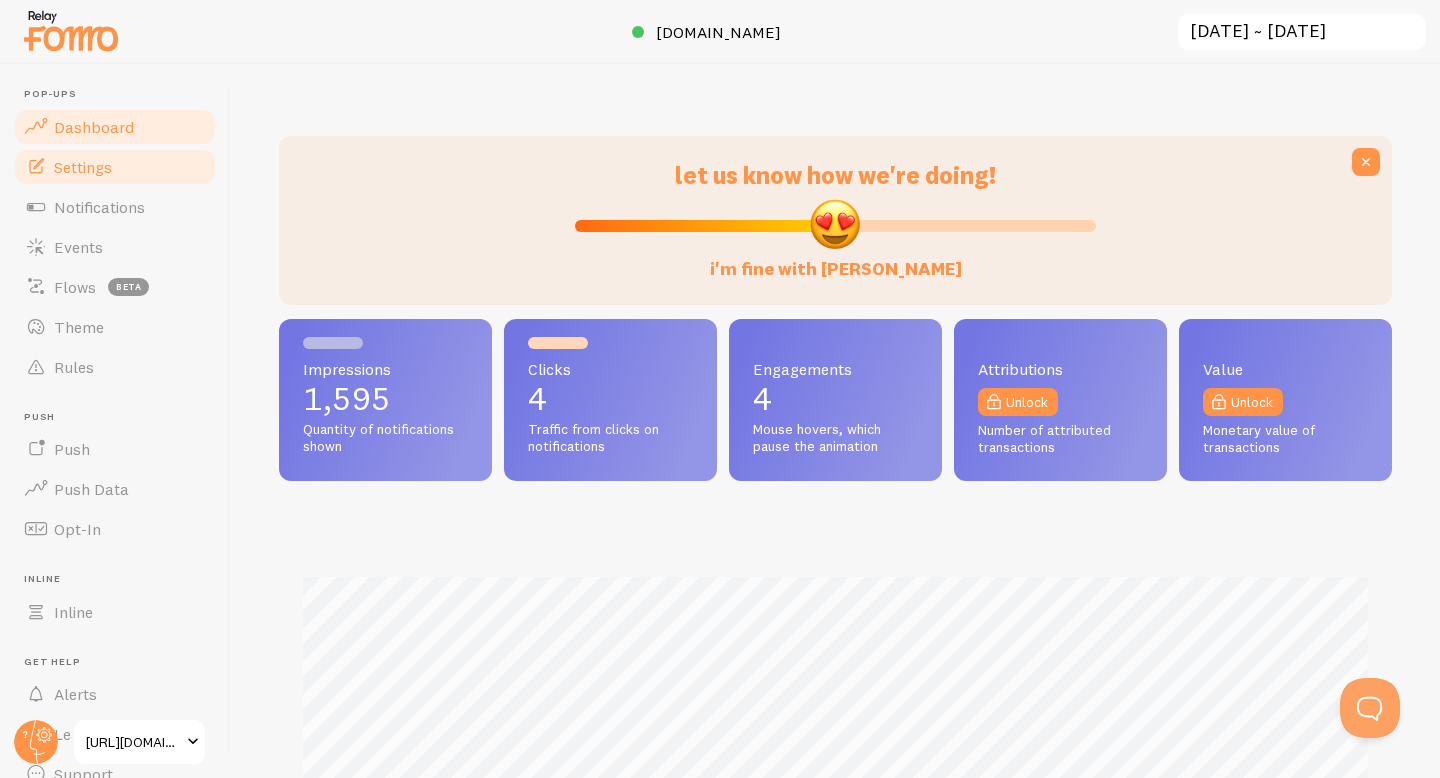 click on "Settings" at bounding box center [83, 167] 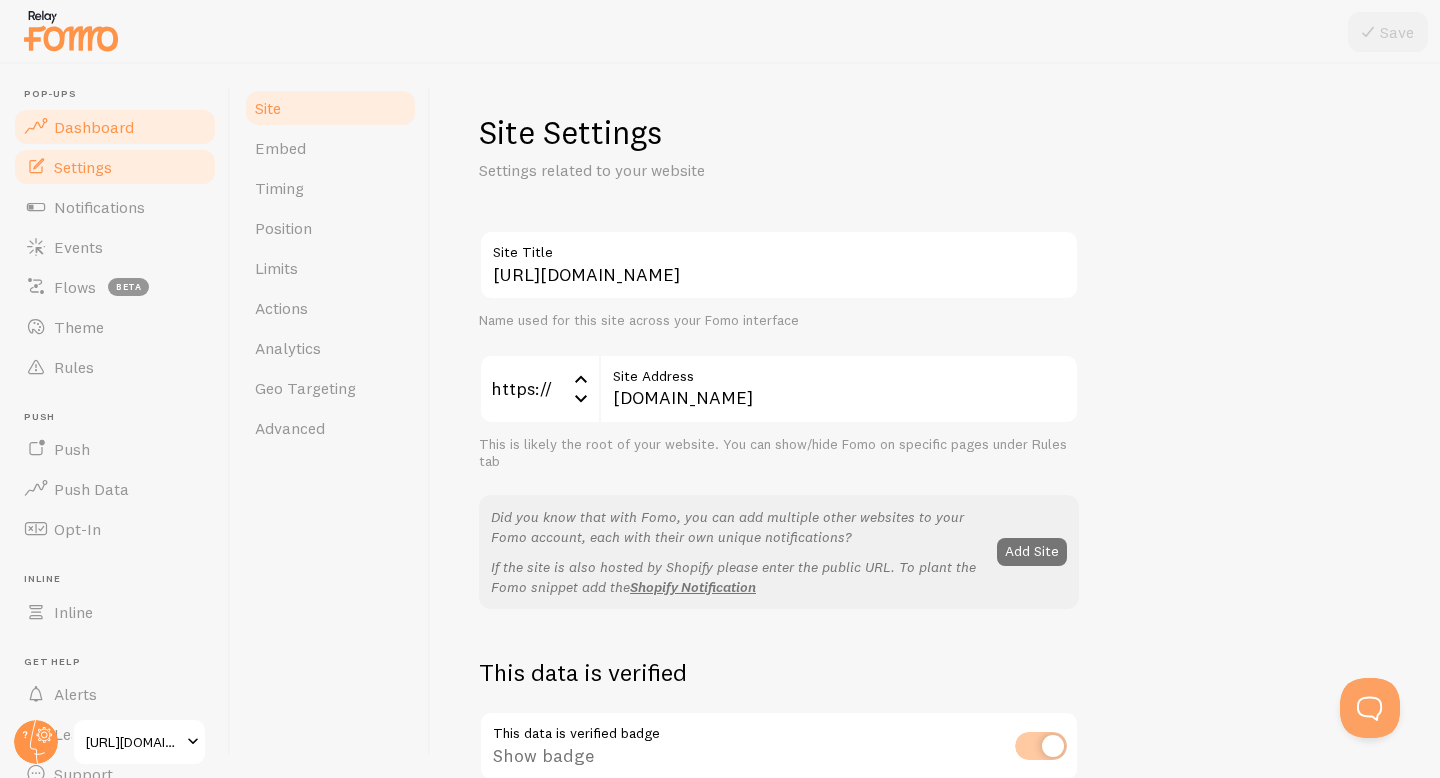click on "Dashboard" at bounding box center [94, 127] 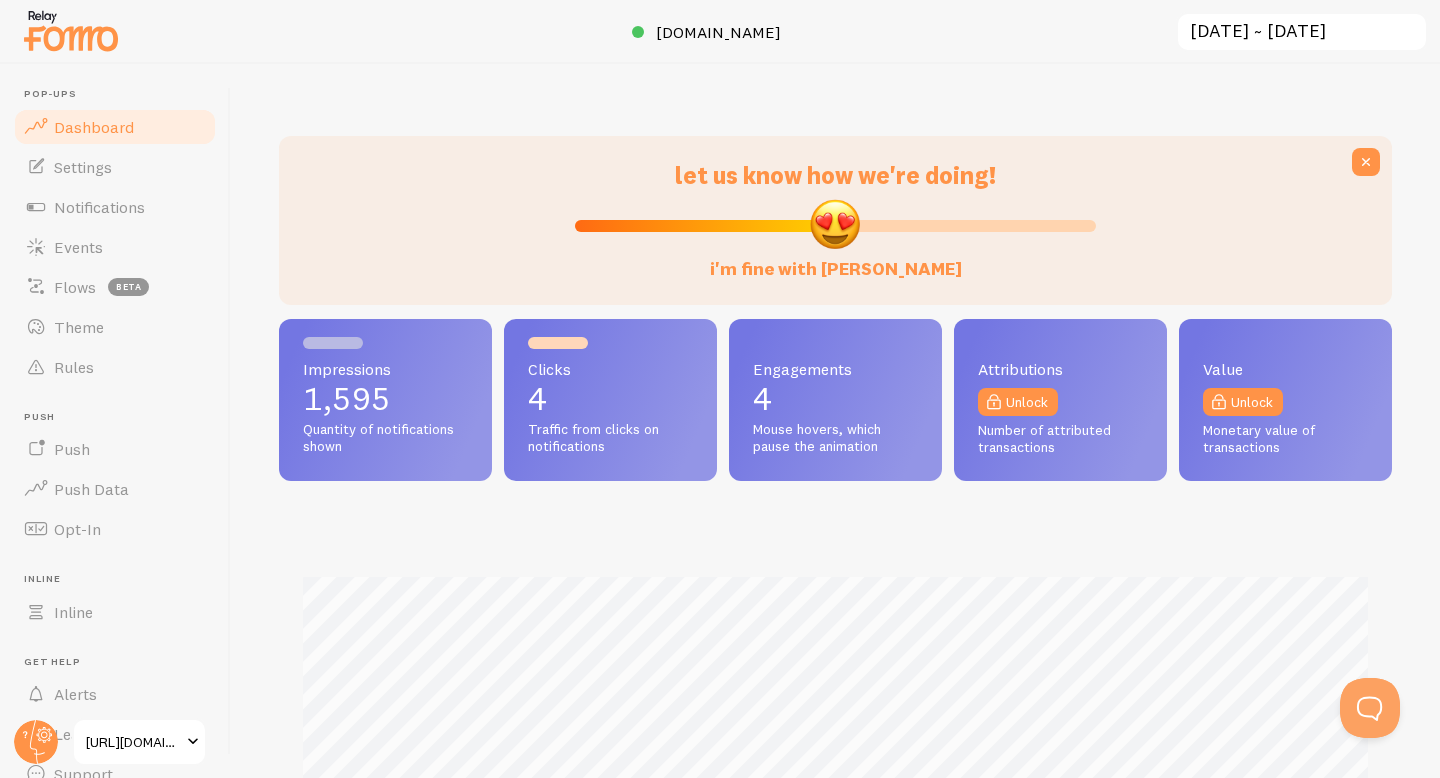 scroll, scrollTop: 999474, scrollLeft: 998887, axis: both 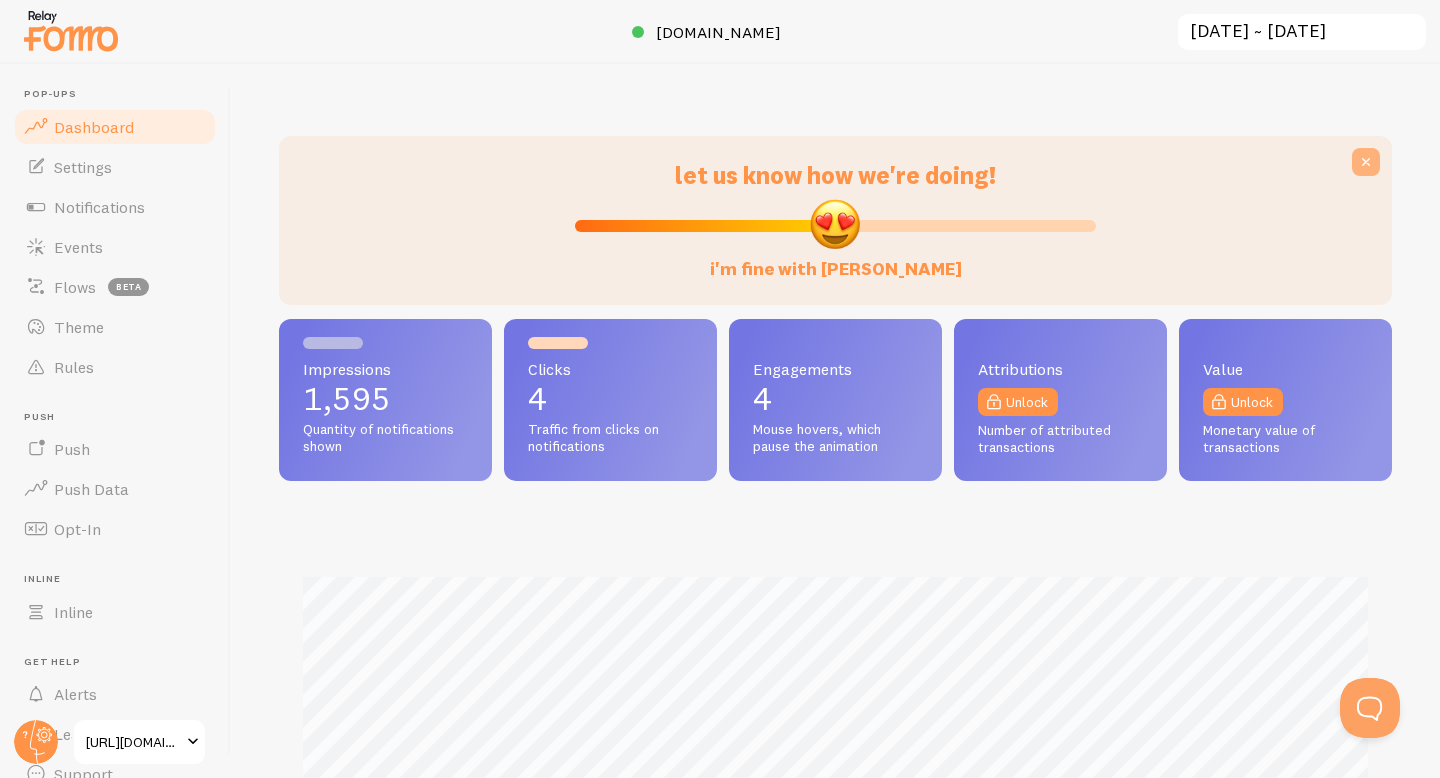 click at bounding box center (1366, 162) 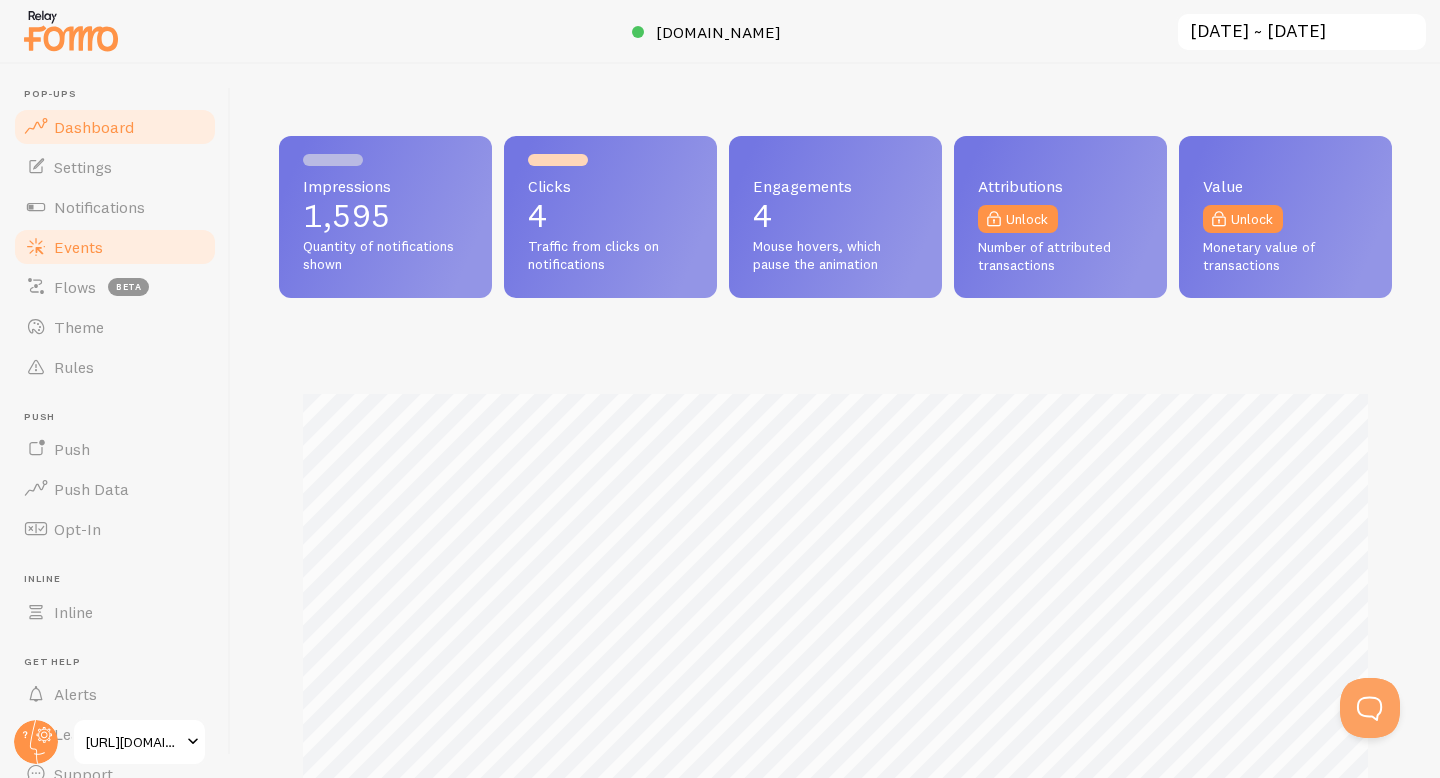 click on "Events" at bounding box center (78, 247) 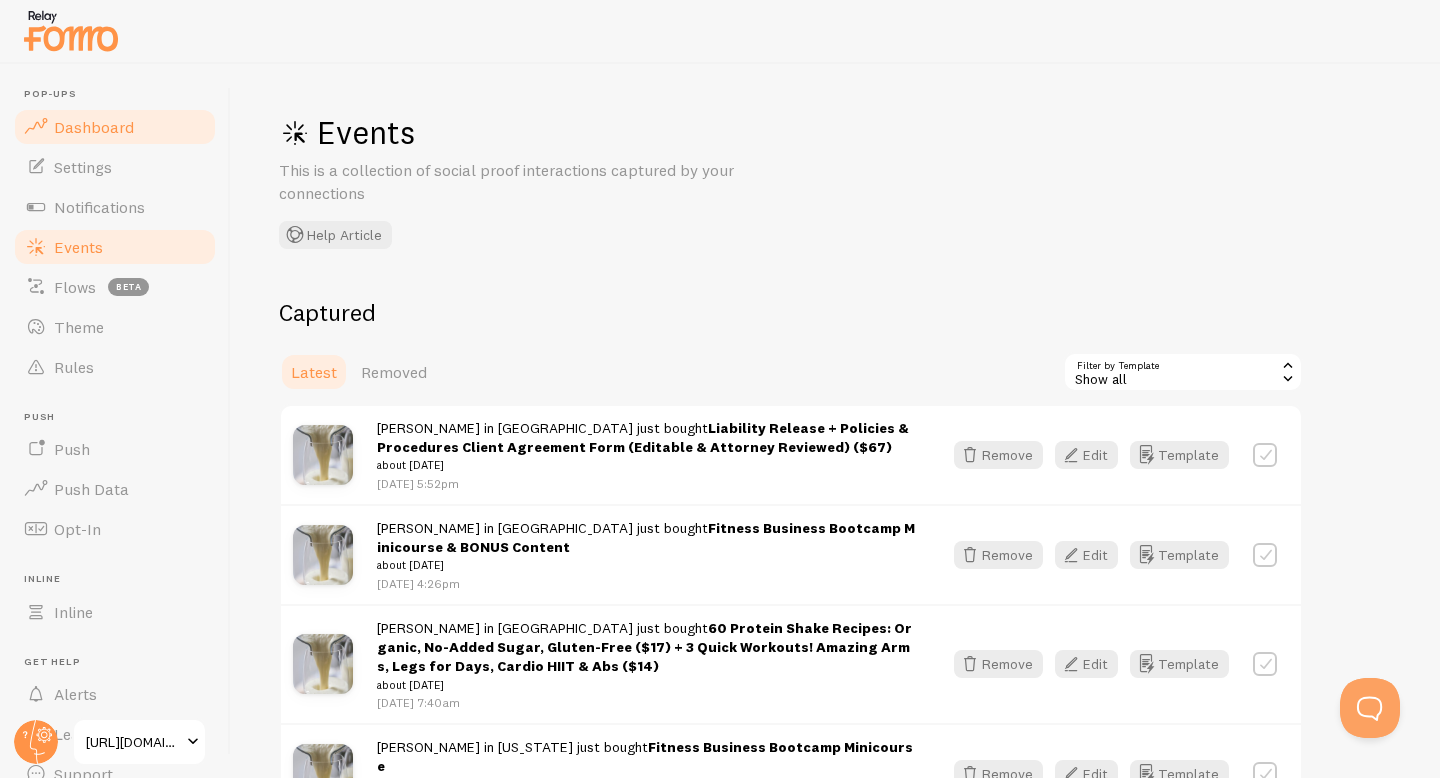 click on "Dashboard" at bounding box center (115, 127) 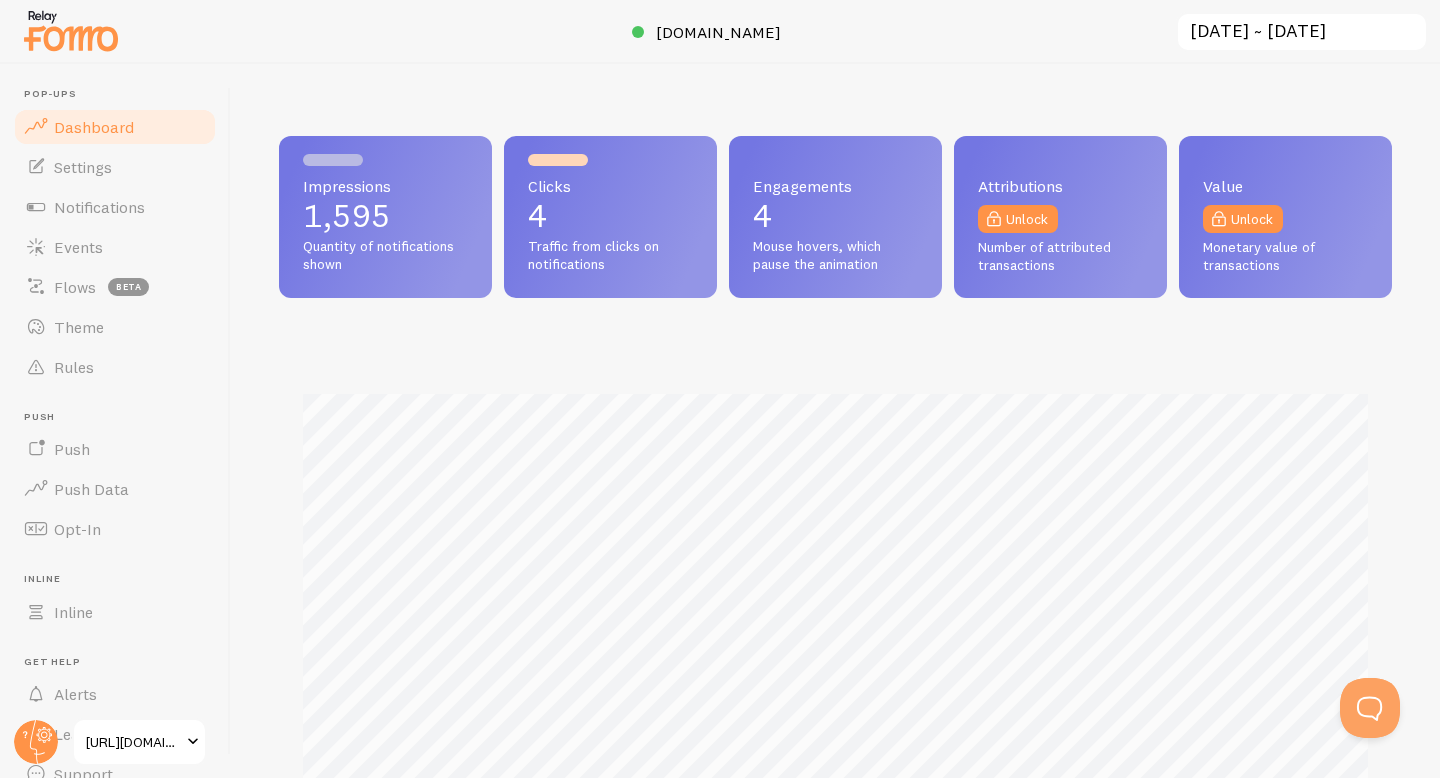 scroll, scrollTop: 999474, scrollLeft: 998887, axis: both 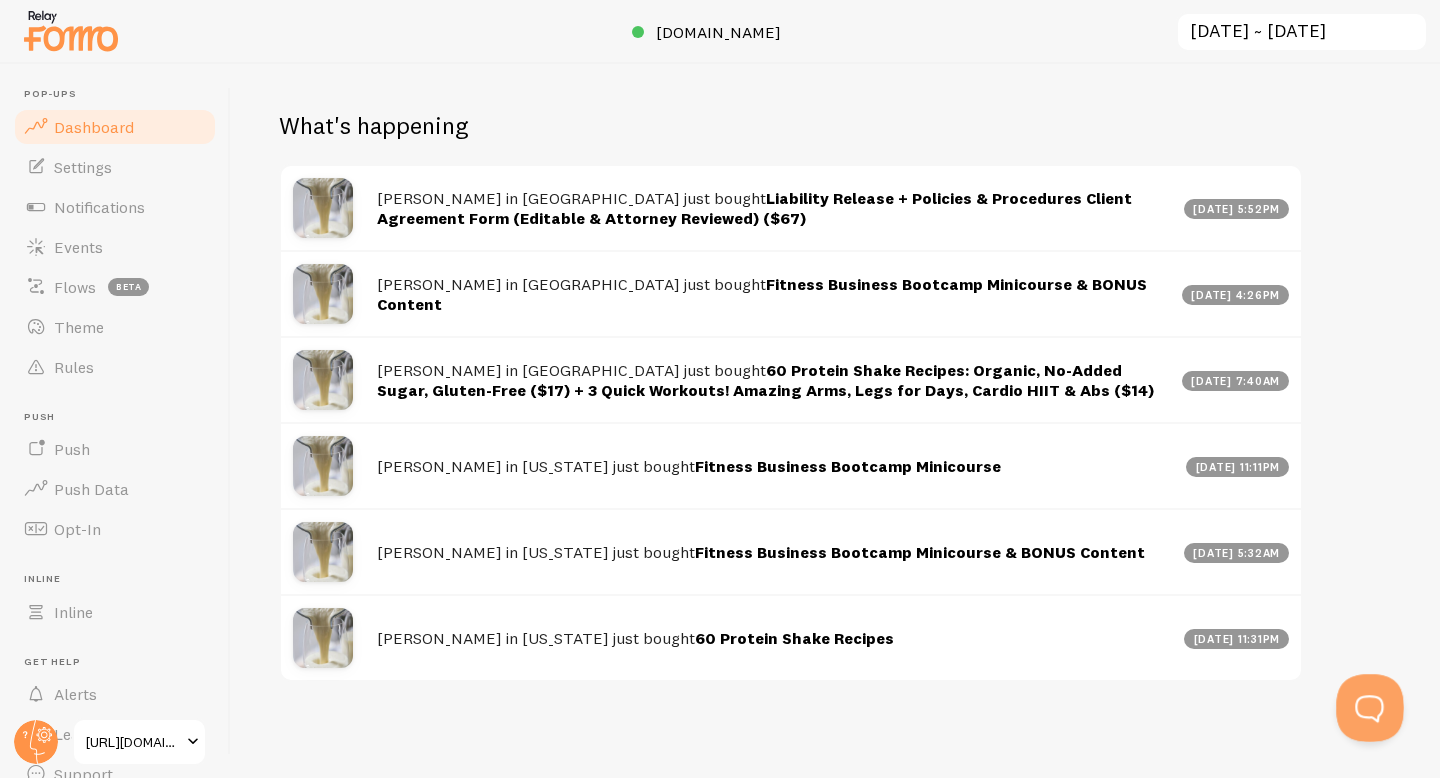 click at bounding box center [1366, 704] 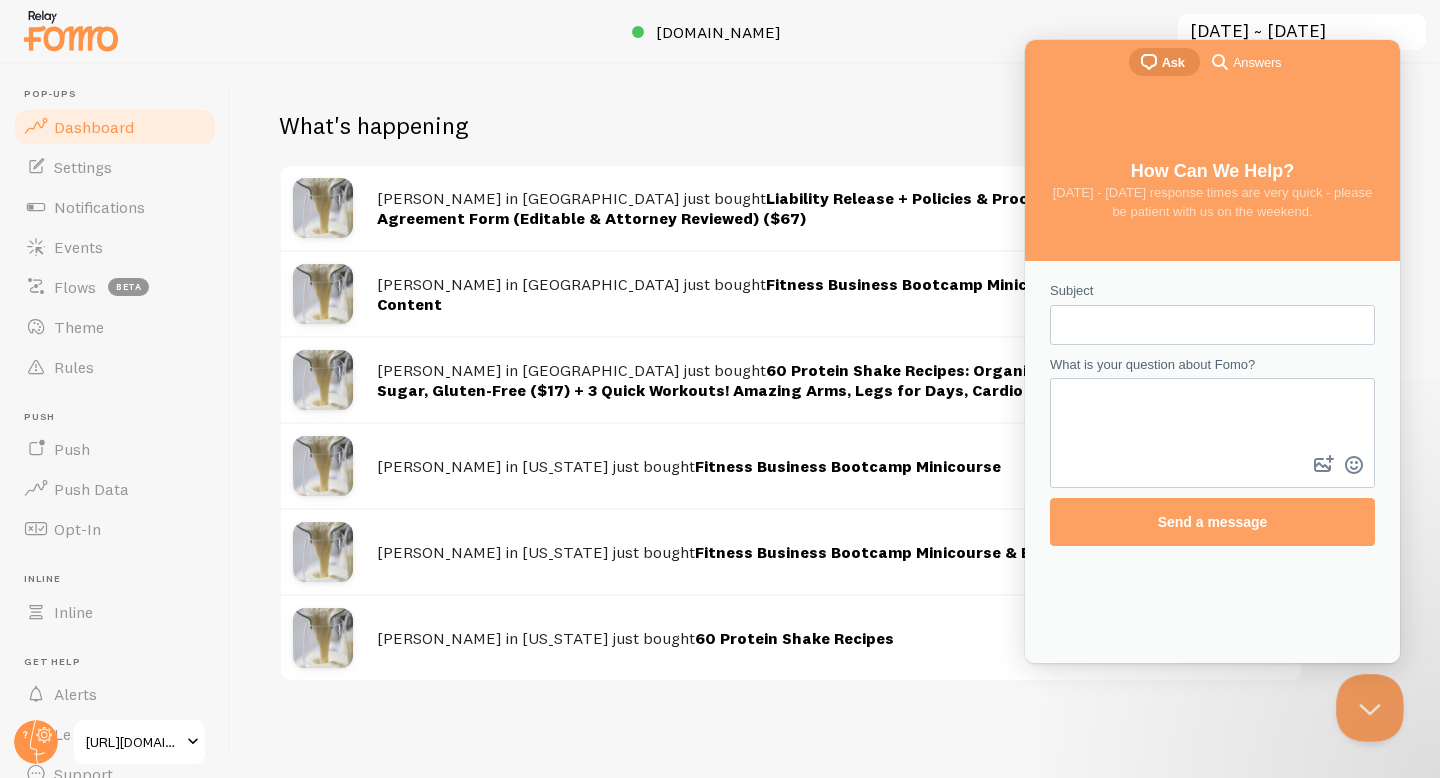 scroll, scrollTop: 0, scrollLeft: 0, axis: both 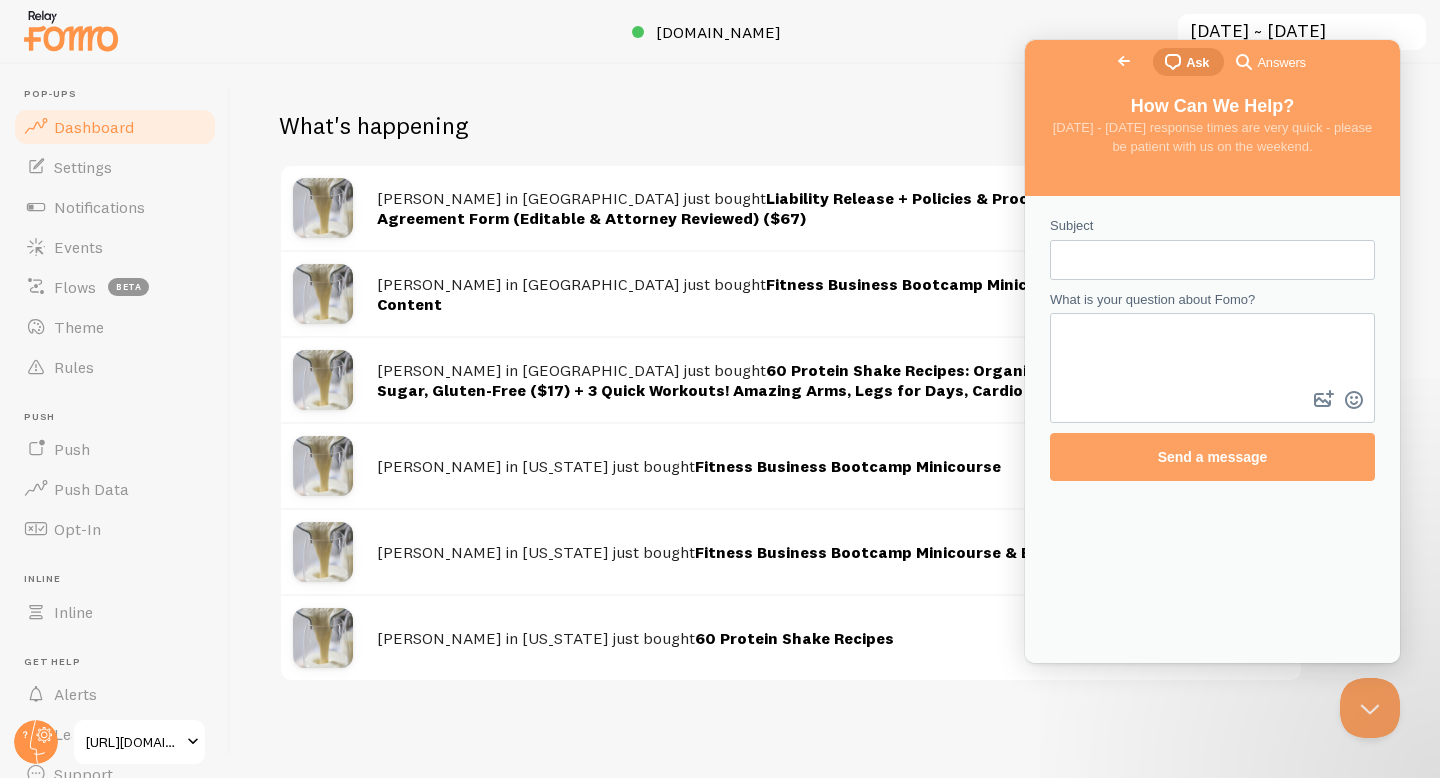 click on "Subject" at bounding box center (1212, 260) 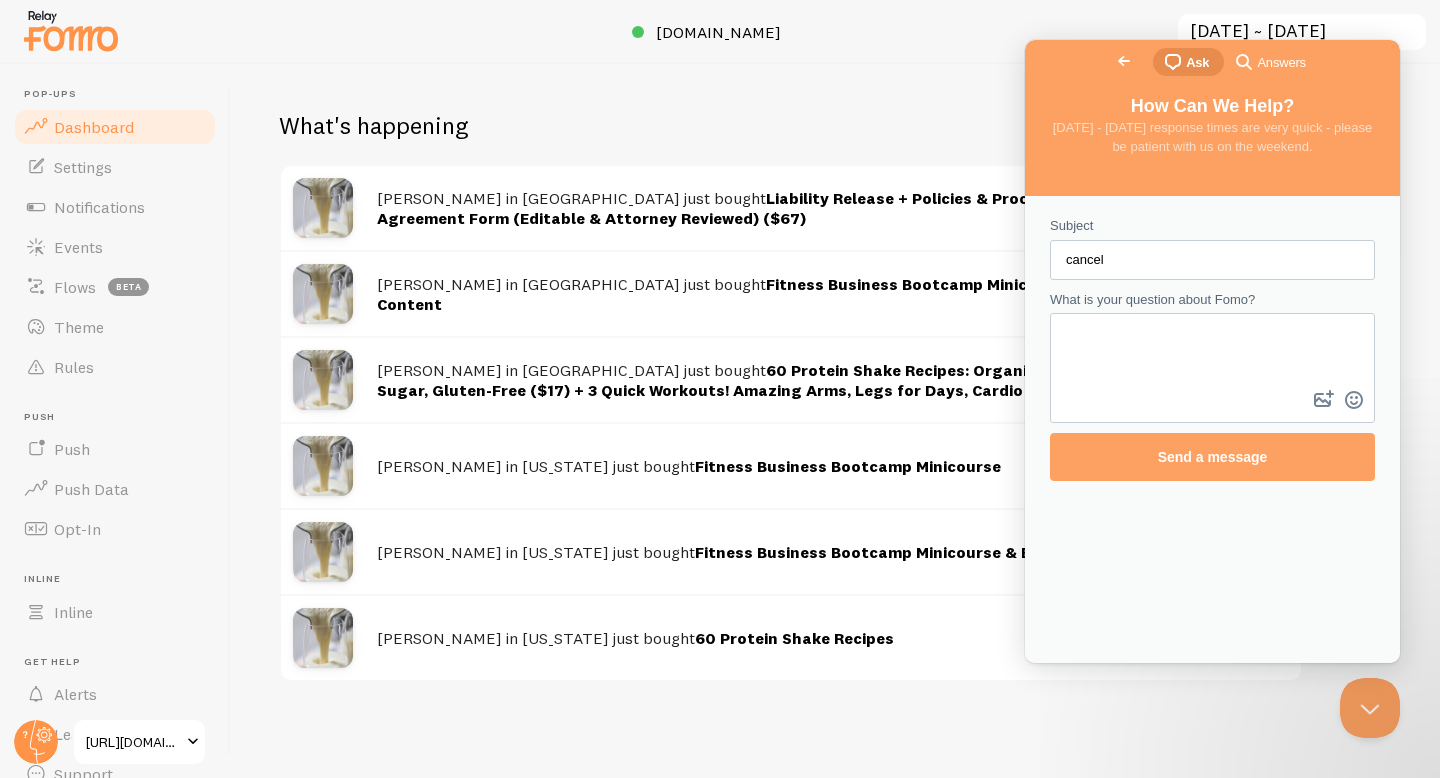 type on "cancel" 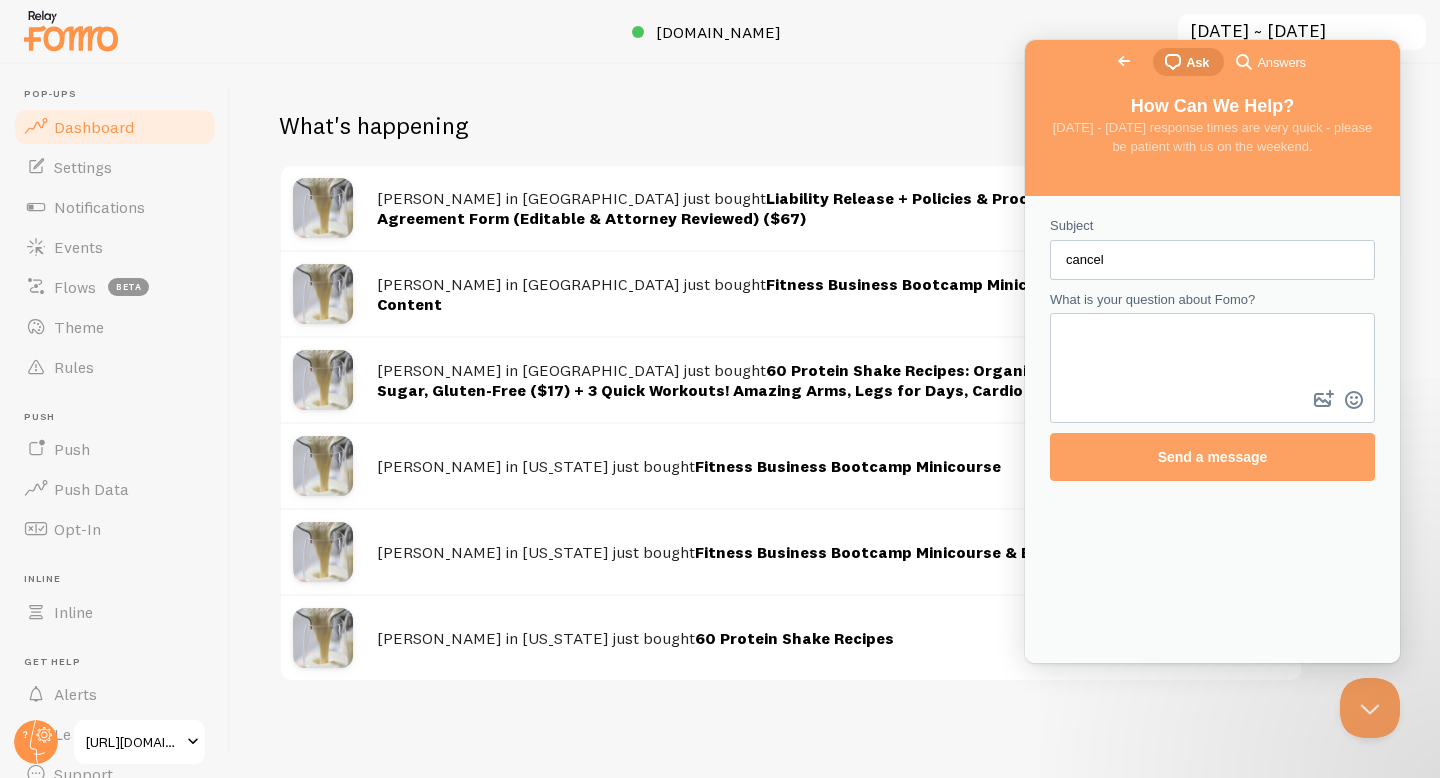 click on "Go back" at bounding box center (1124, 61) 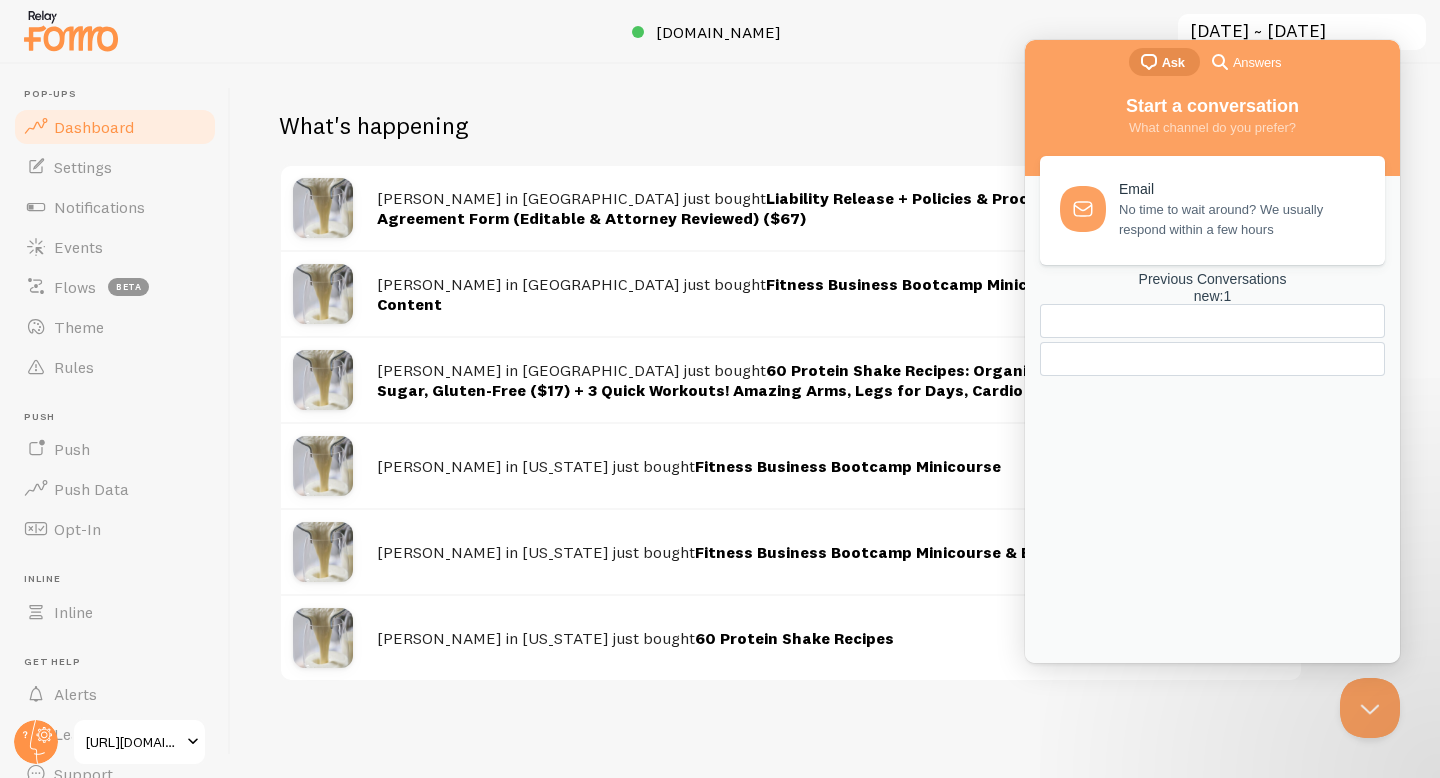 click on "Answers" at bounding box center (1257, 63) 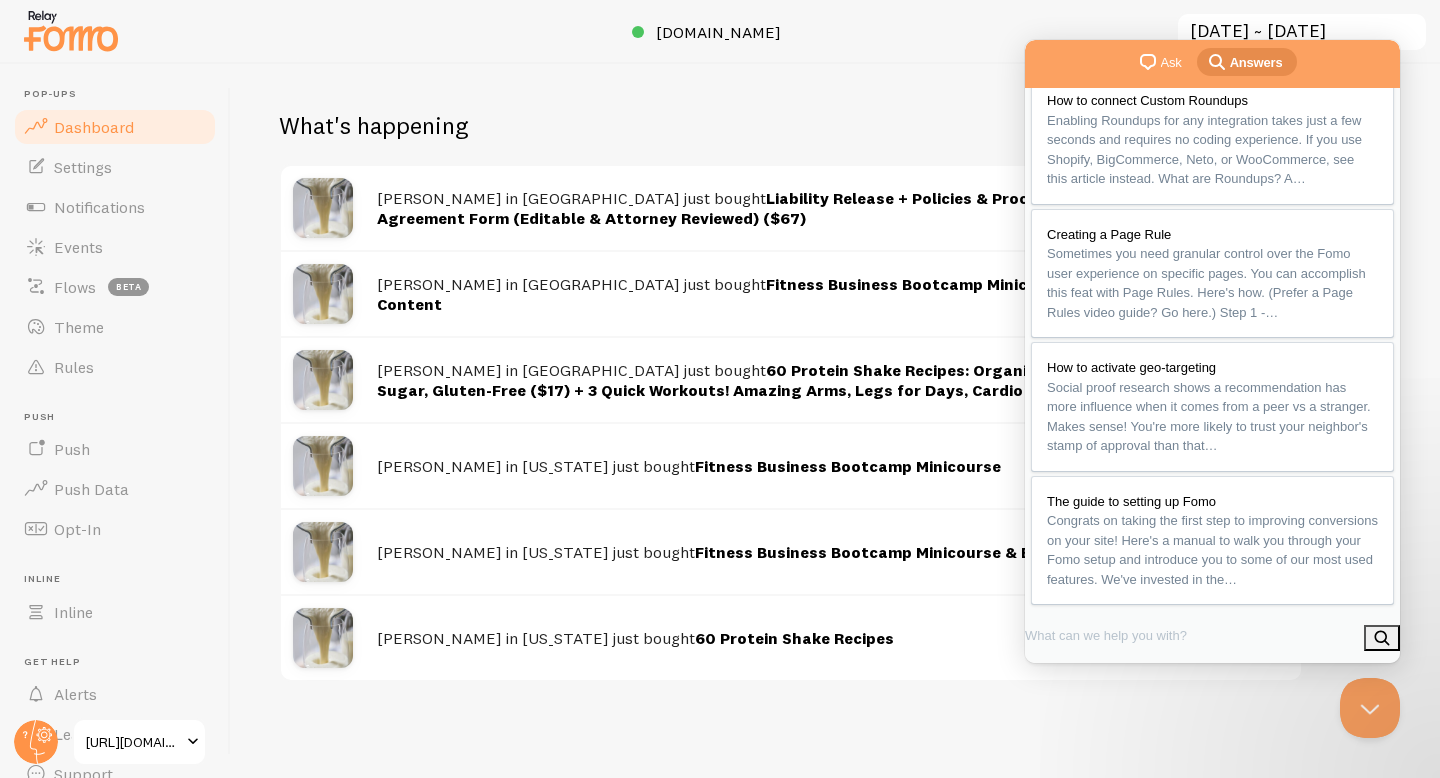 scroll, scrollTop: 374, scrollLeft: 0, axis: vertical 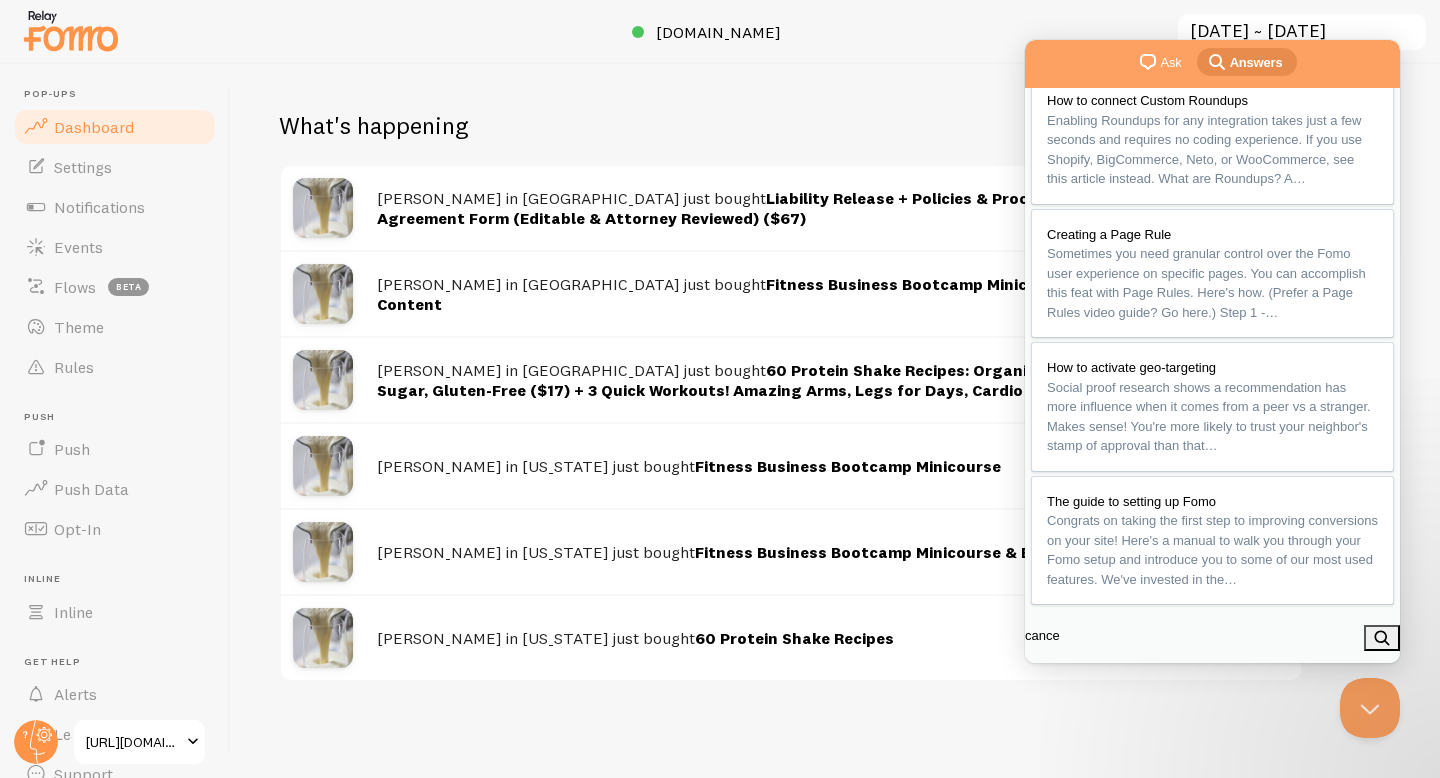 type on "cancel" 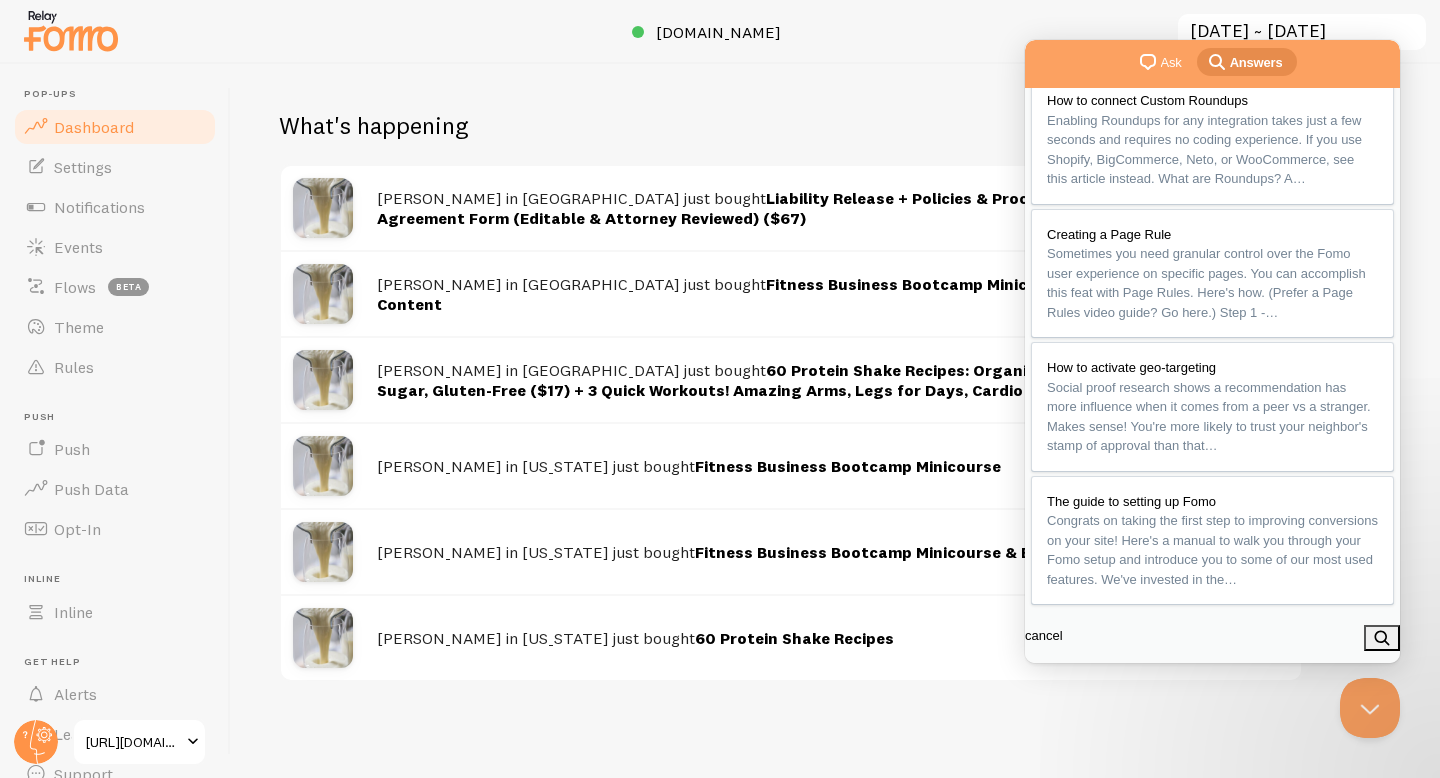click on "search" at bounding box center [1382, 638] 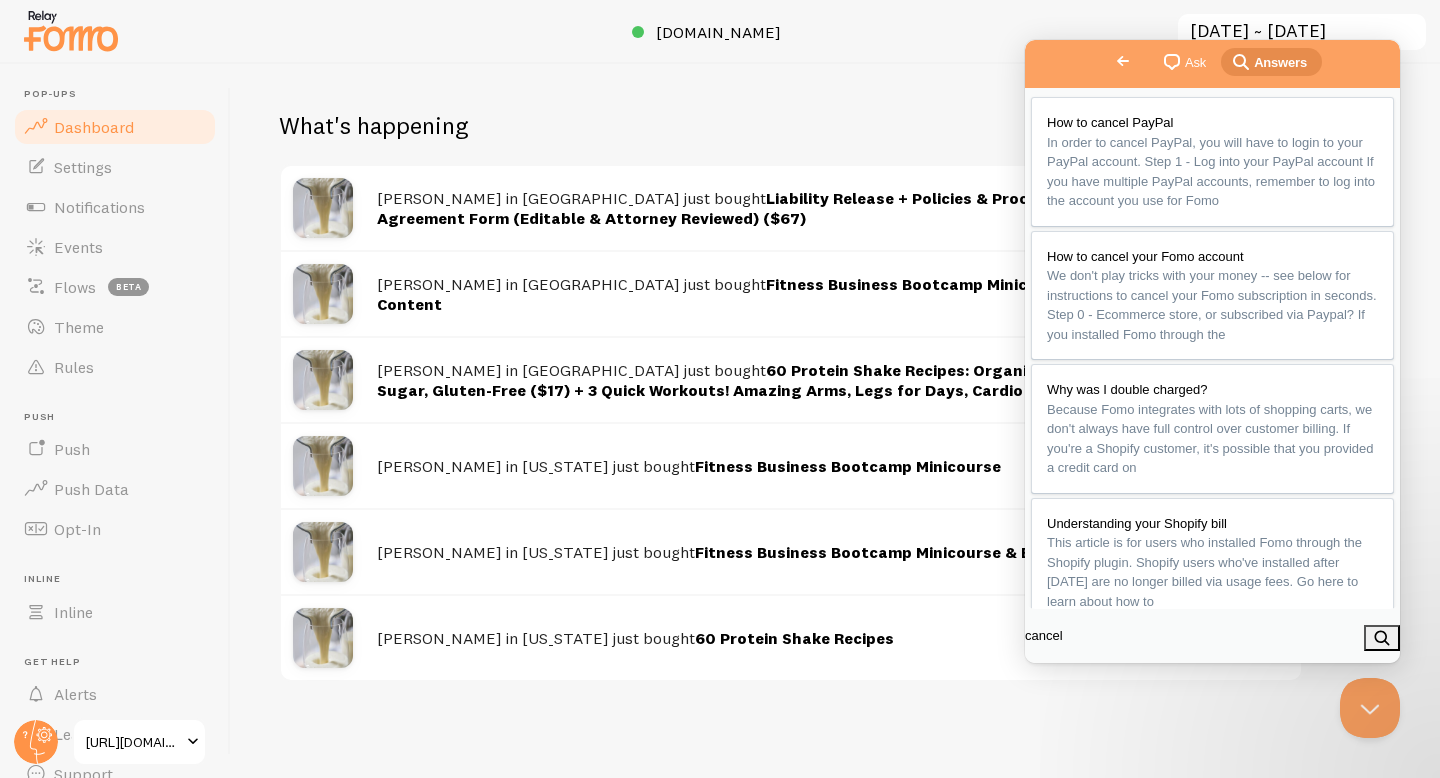 scroll, scrollTop: 0, scrollLeft: 0, axis: both 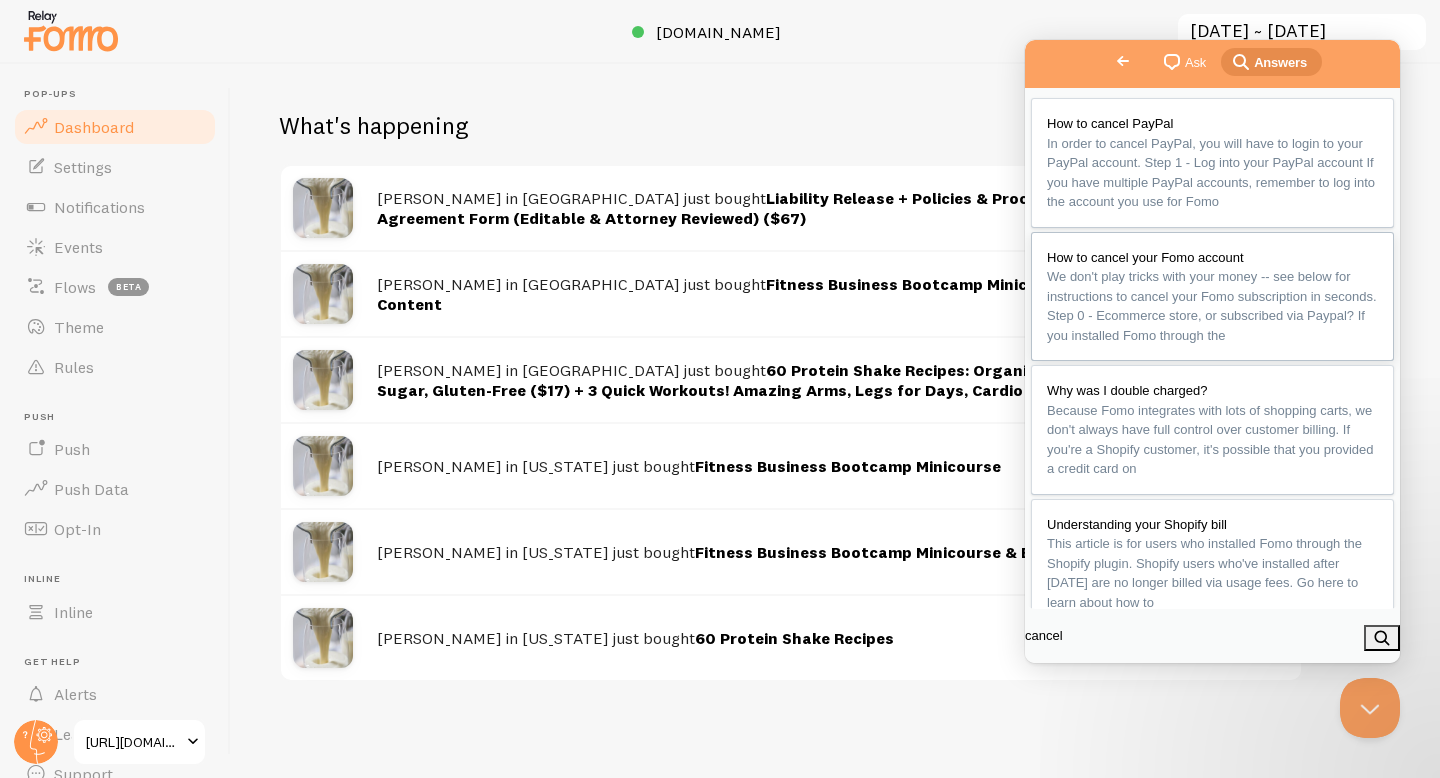 click on "We don't play tricks with your money -- see below for instructions to cancel your Fomo subscription in seconds. Step 0 - Ecommerce store, or subscribed via Paypal? If you installed Fomo through the" at bounding box center (1212, 306) 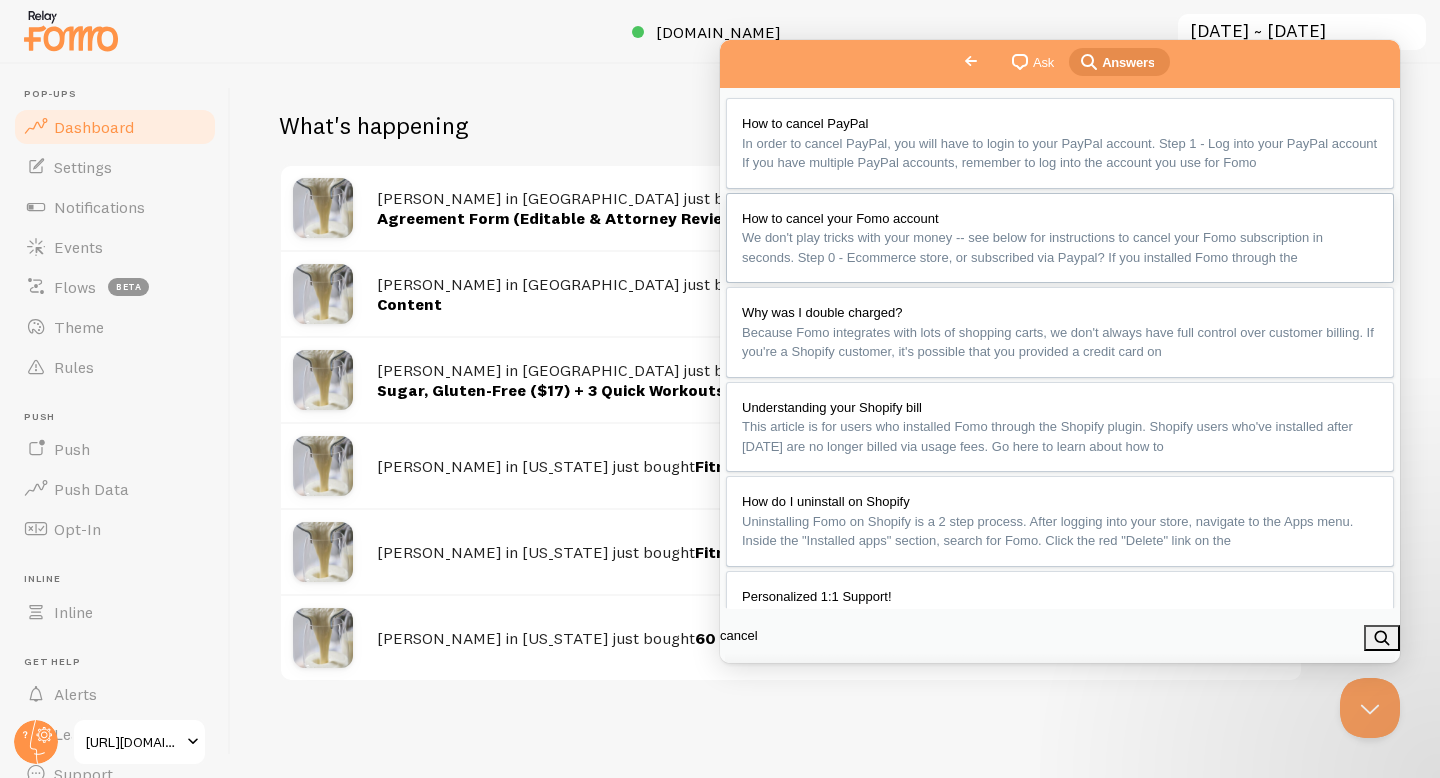 scroll, scrollTop: 336, scrollLeft: 0, axis: vertical 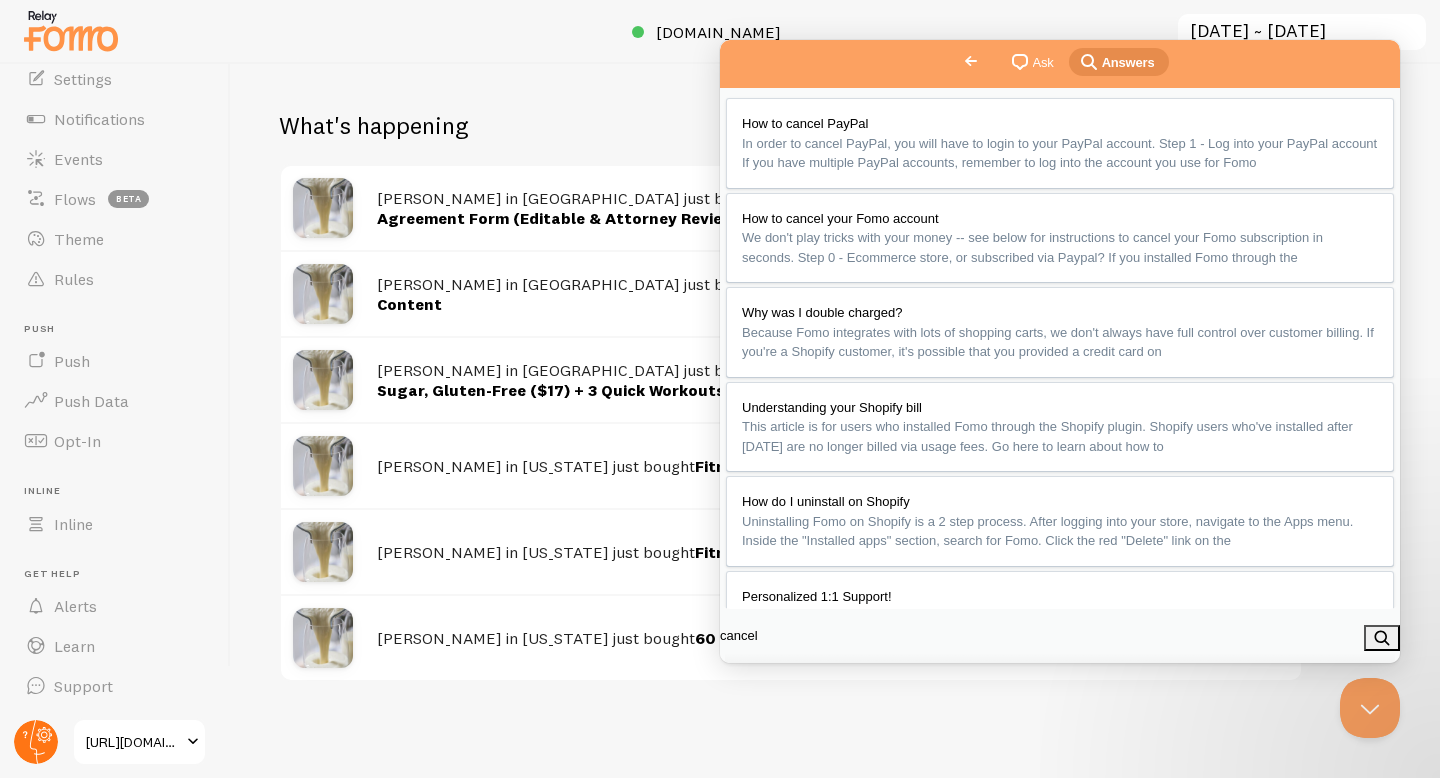 click 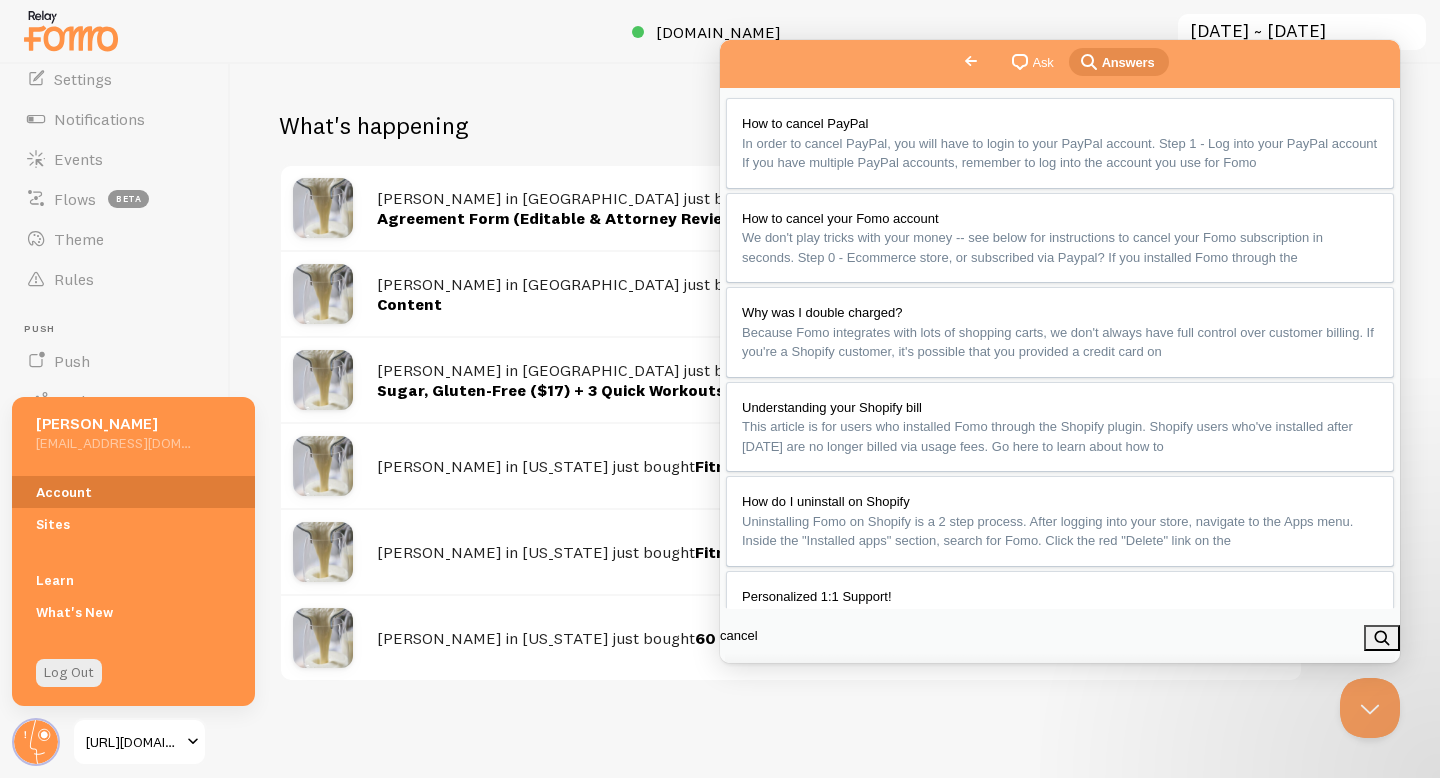 click on "Account" at bounding box center [133, 492] 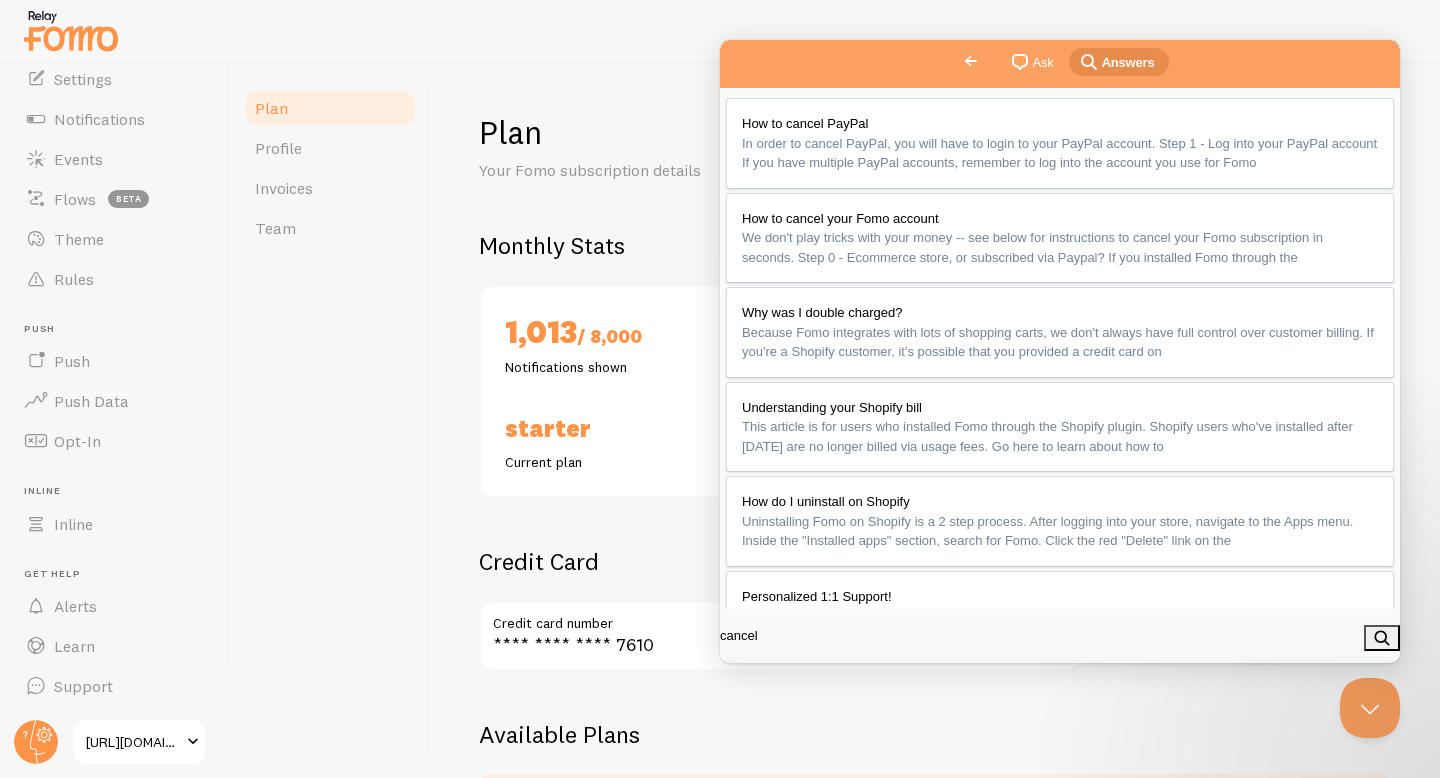 click on "u" at bounding box center [740, 718] 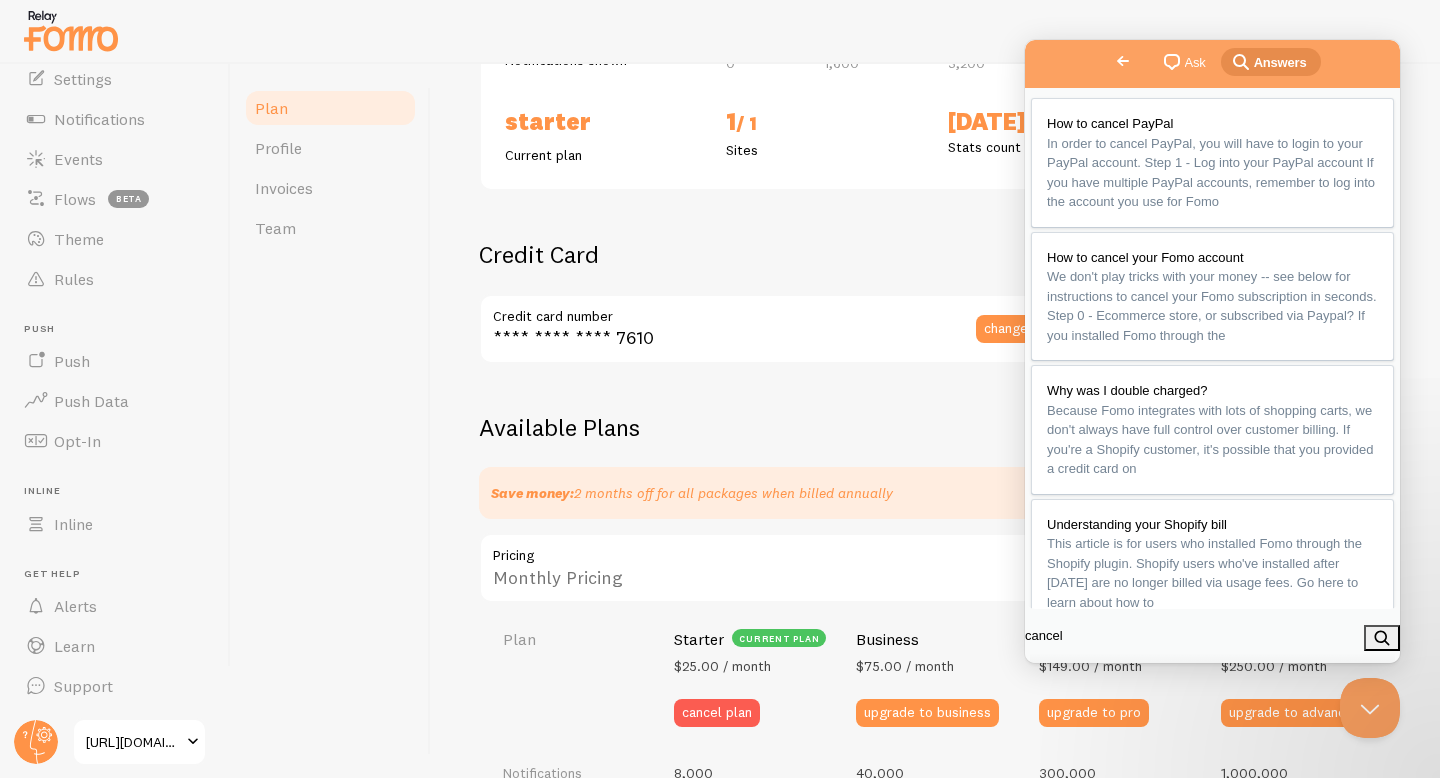 scroll, scrollTop: 502, scrollLeft: 0, axis: vertical 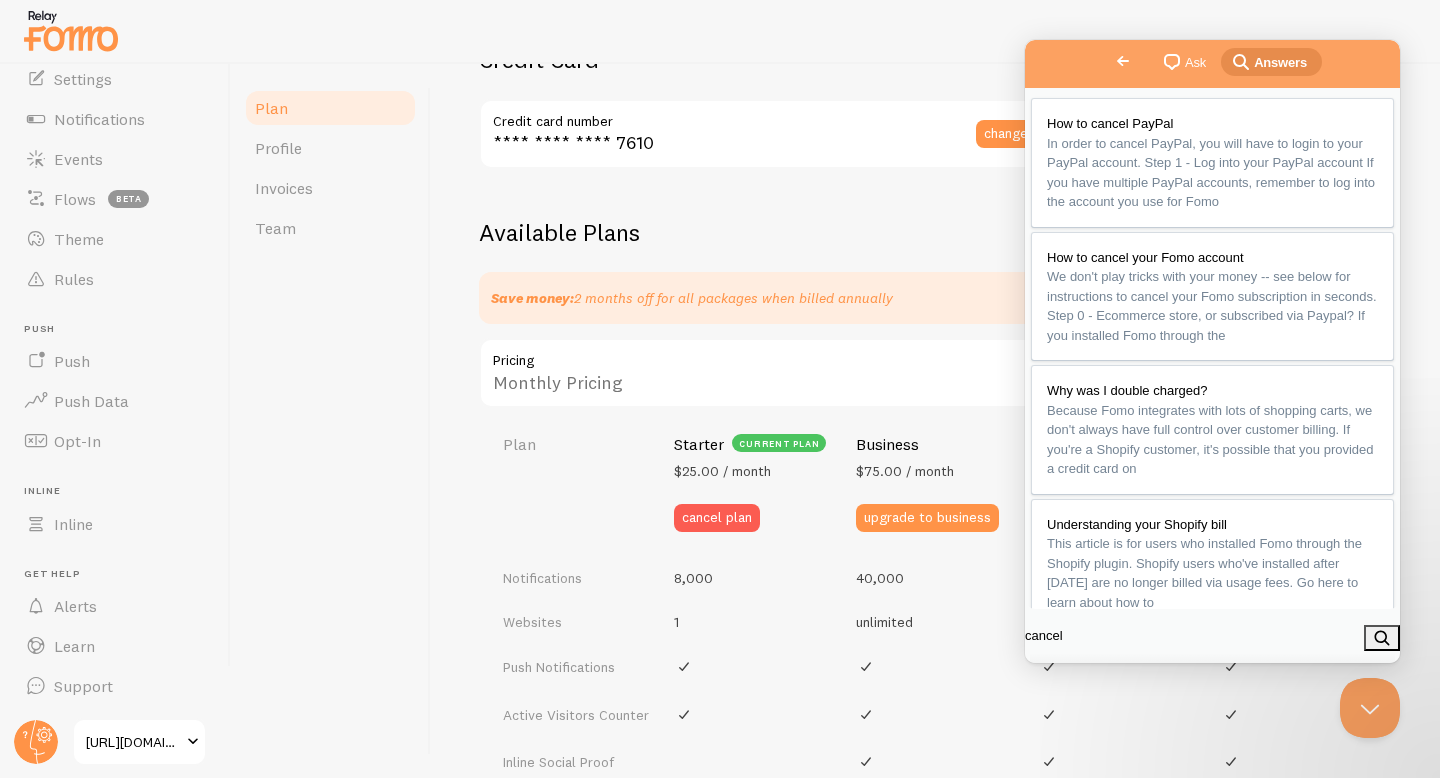click on "Close" at bounding box center (1048, 686) 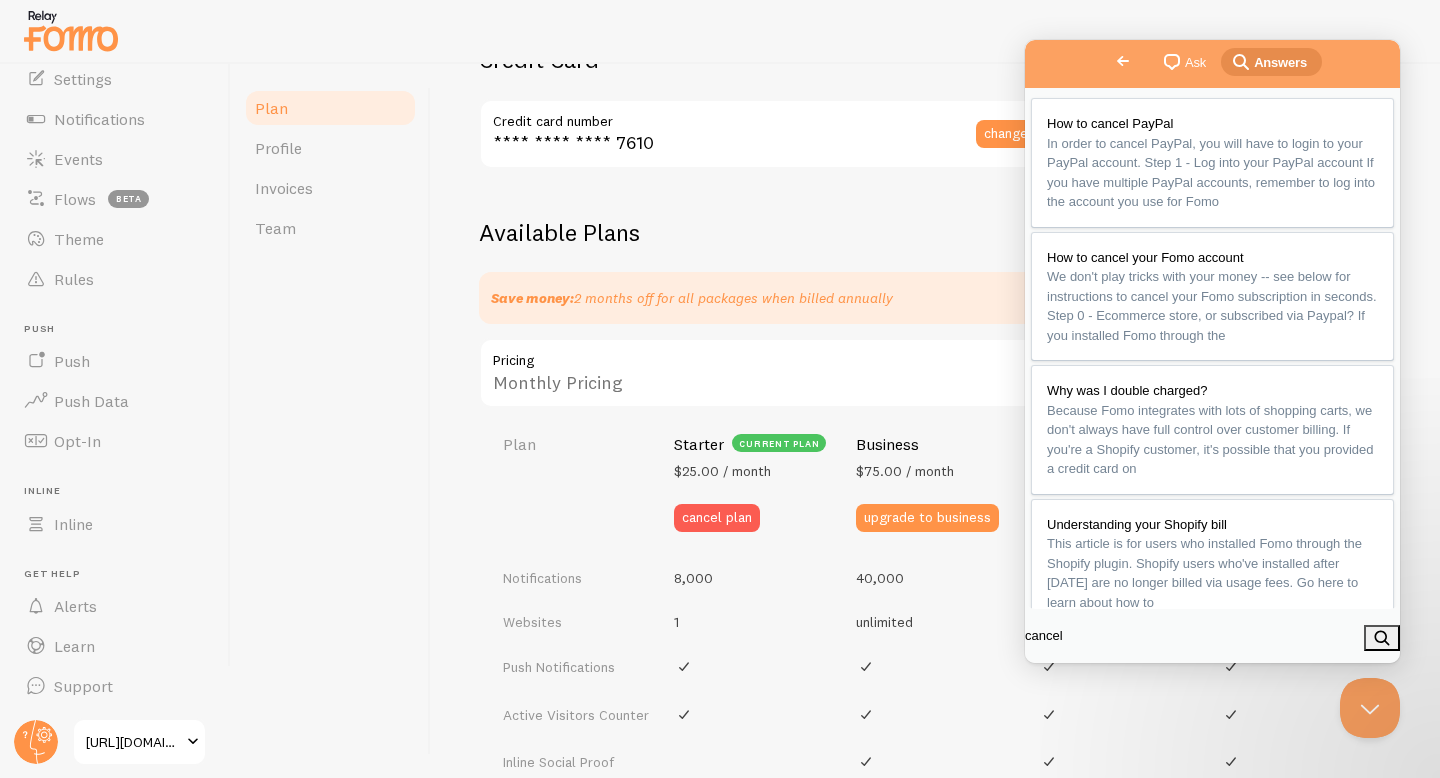 click on "Go back" at bounding box center [1123, 61] 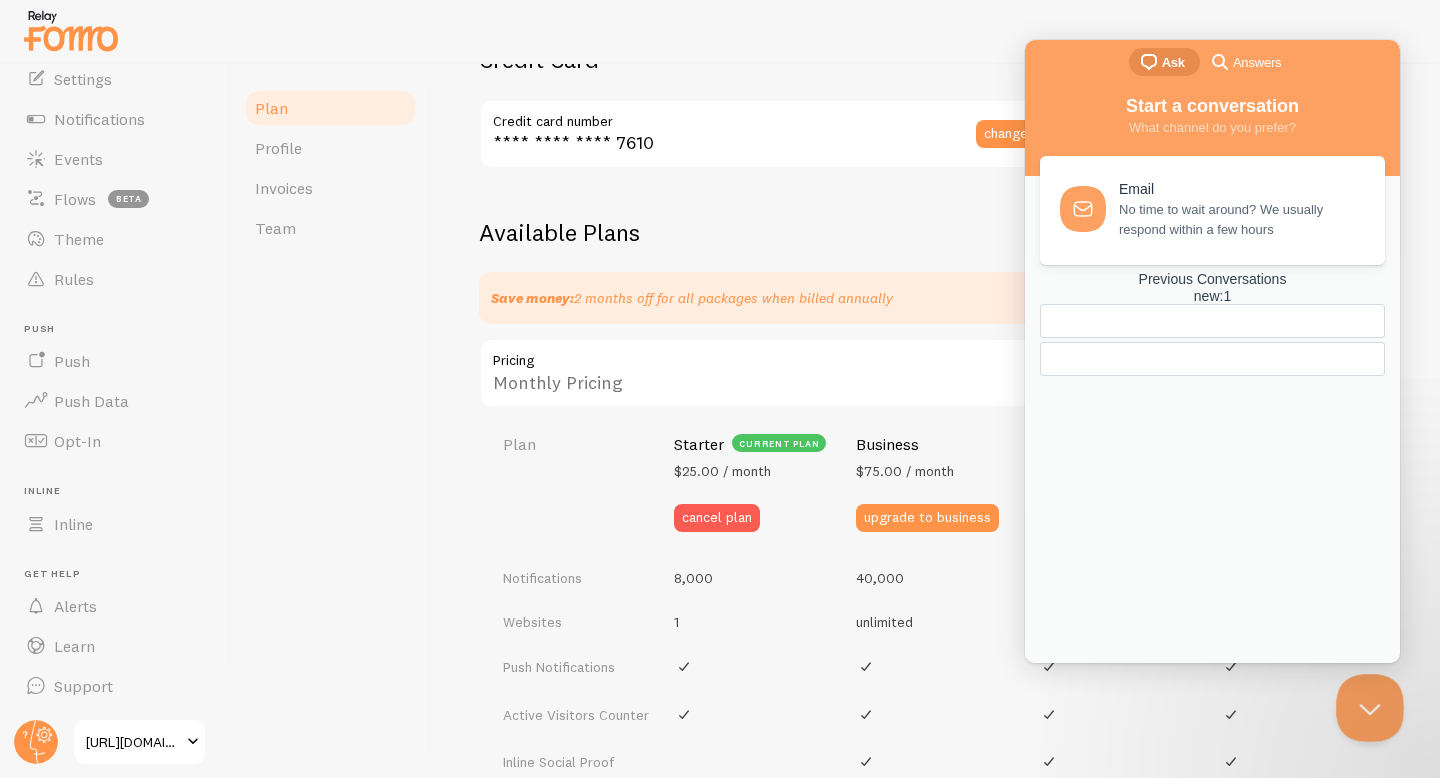 click at bounding box center (1366, 704) 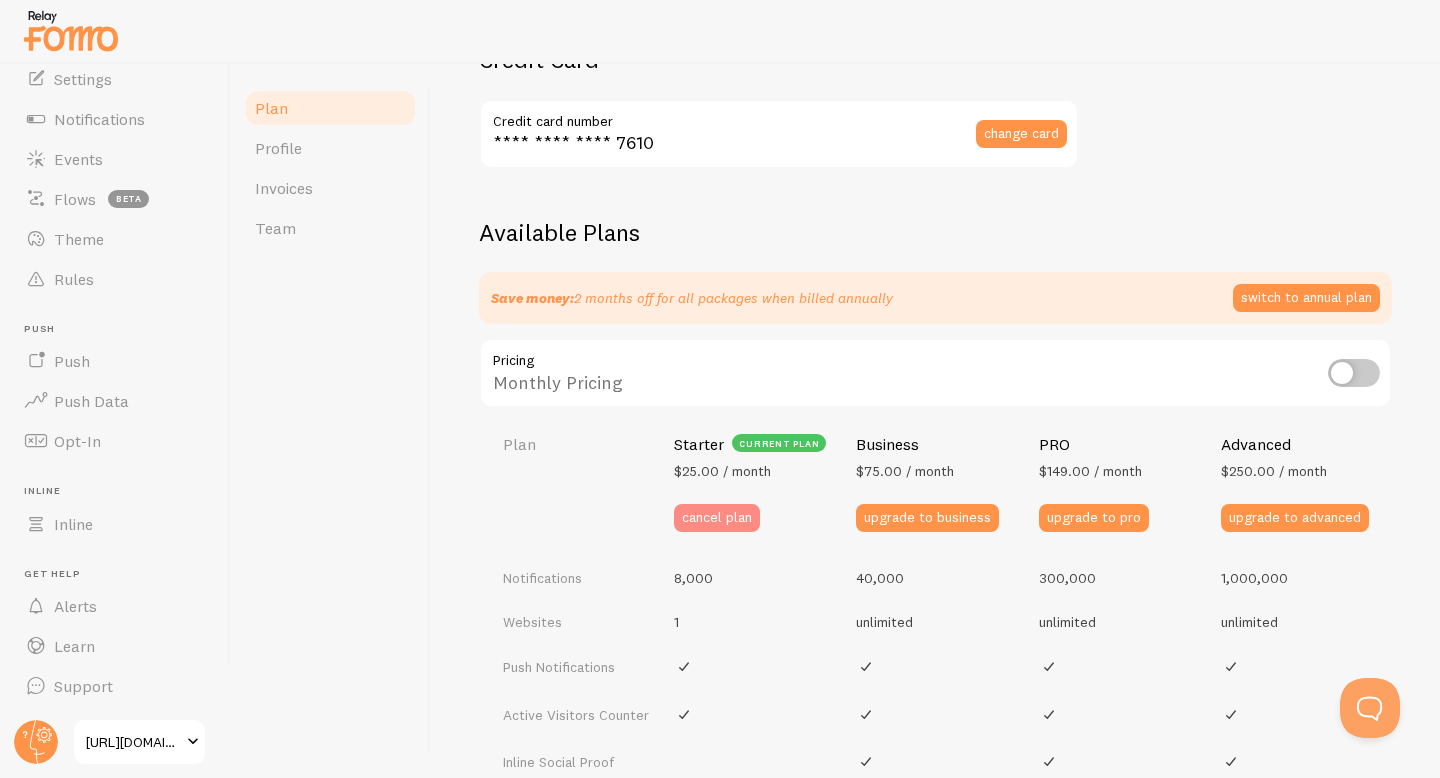 click on "cancel plan" at bounding box center (717, 518) 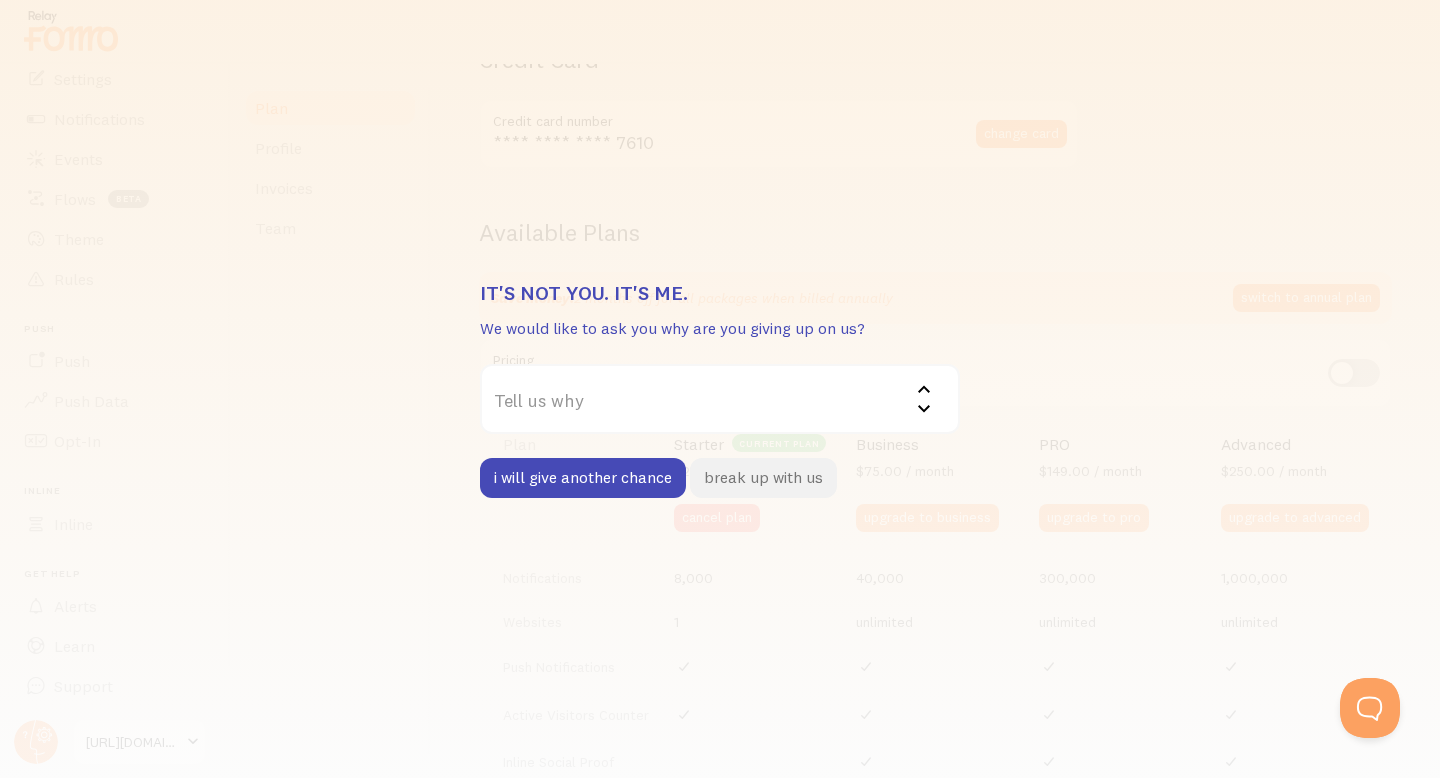 click on "break up with us" at bounding box center (763, 478) 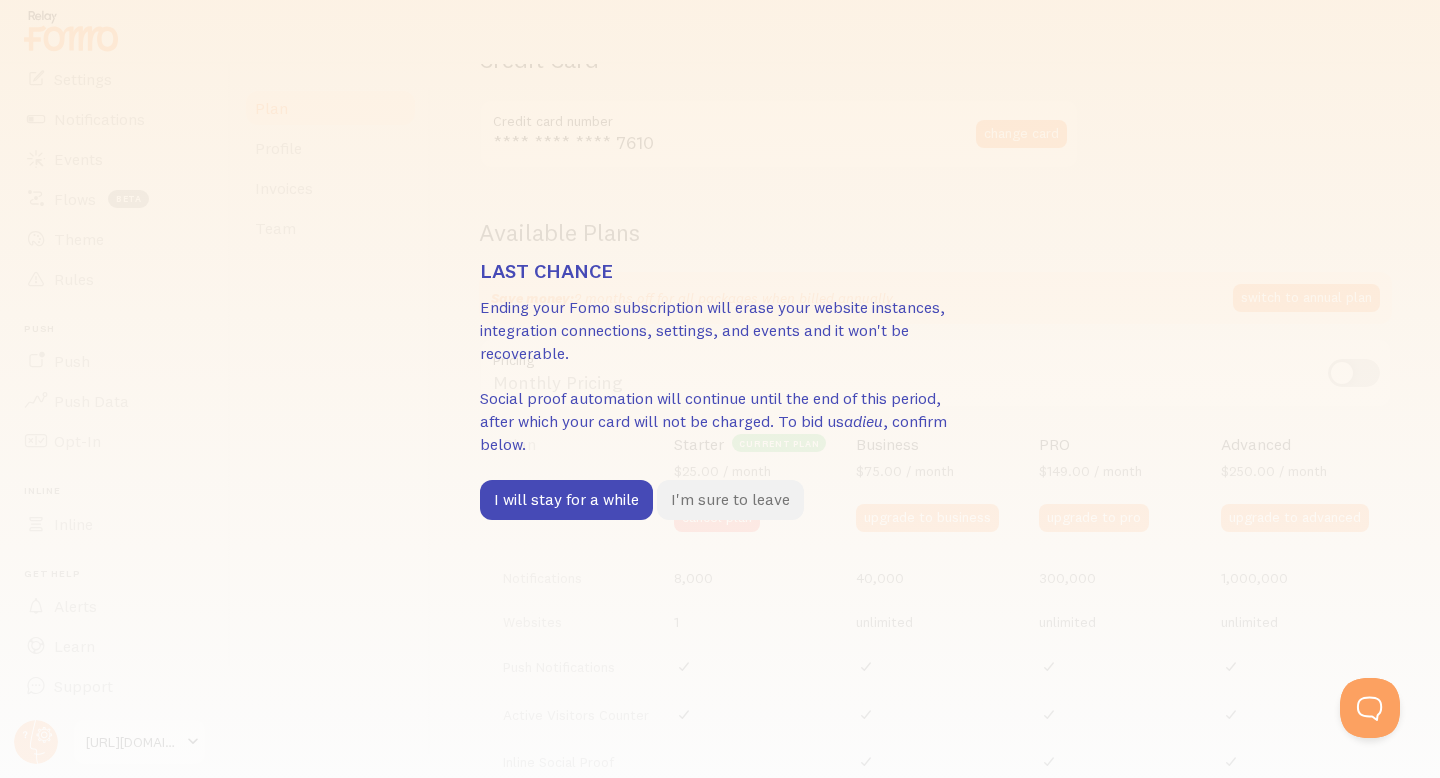 click on "I'm sure to leave" at bounding box center [730, 500] 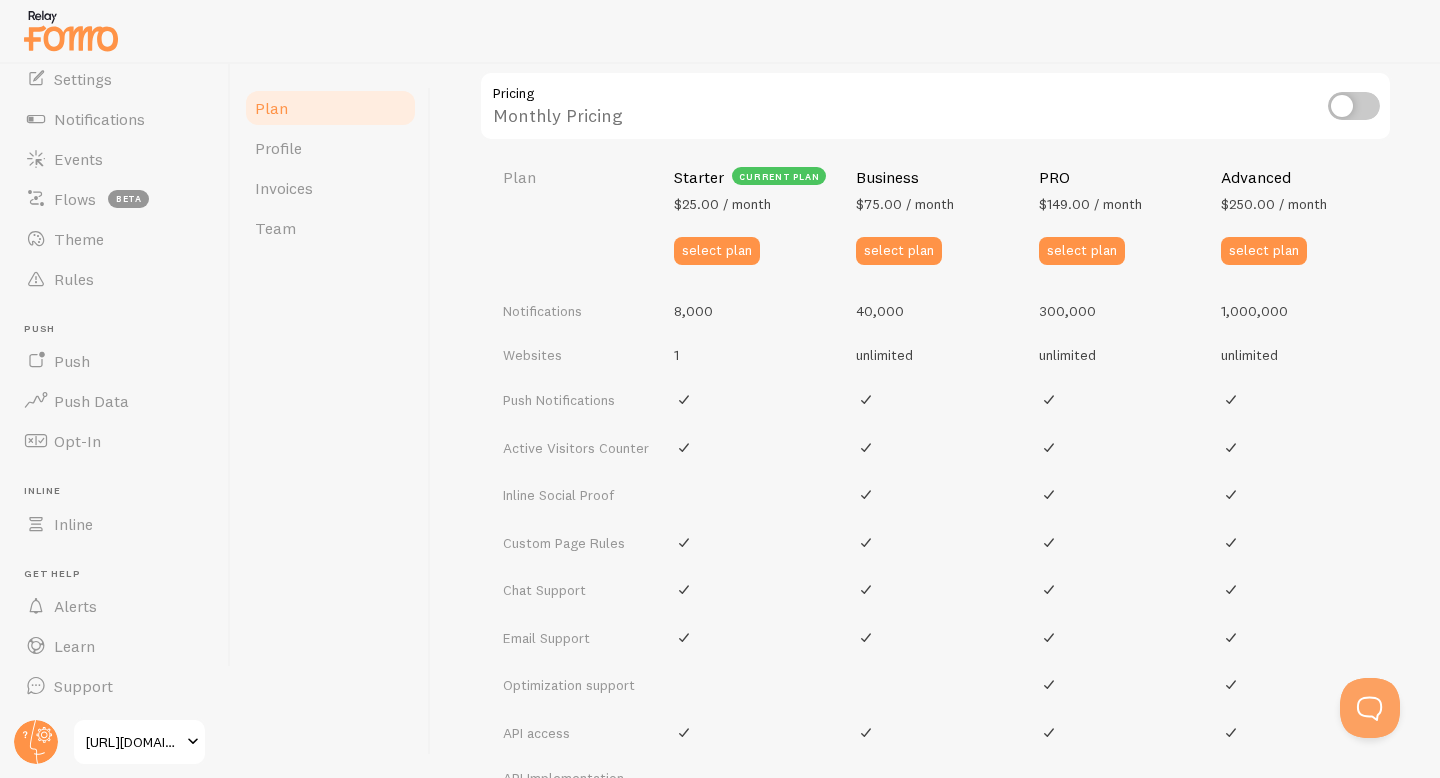 scroll, scrollTop: 838, scrollLeft: 0, axis: vertical 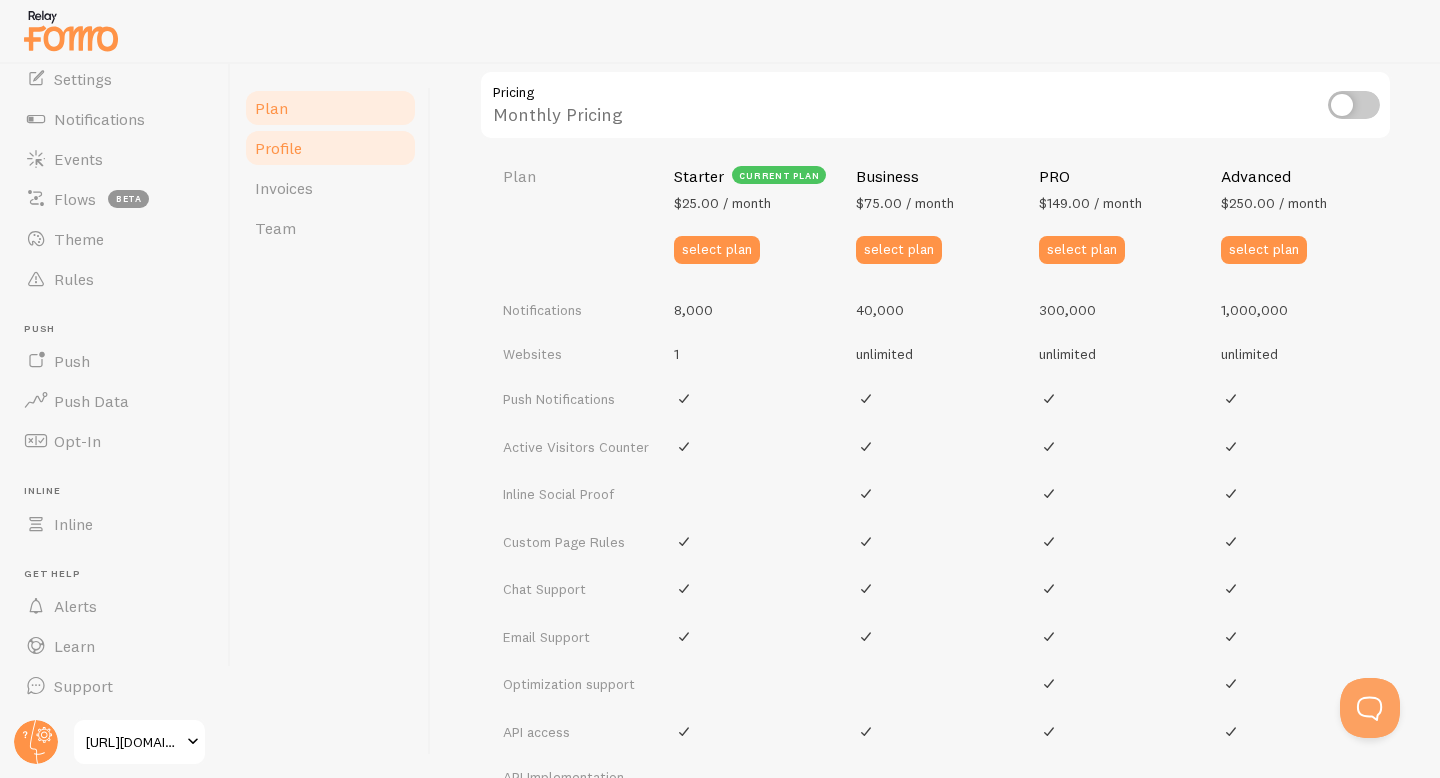 click on "Profile" at bounding box center (278, 148) 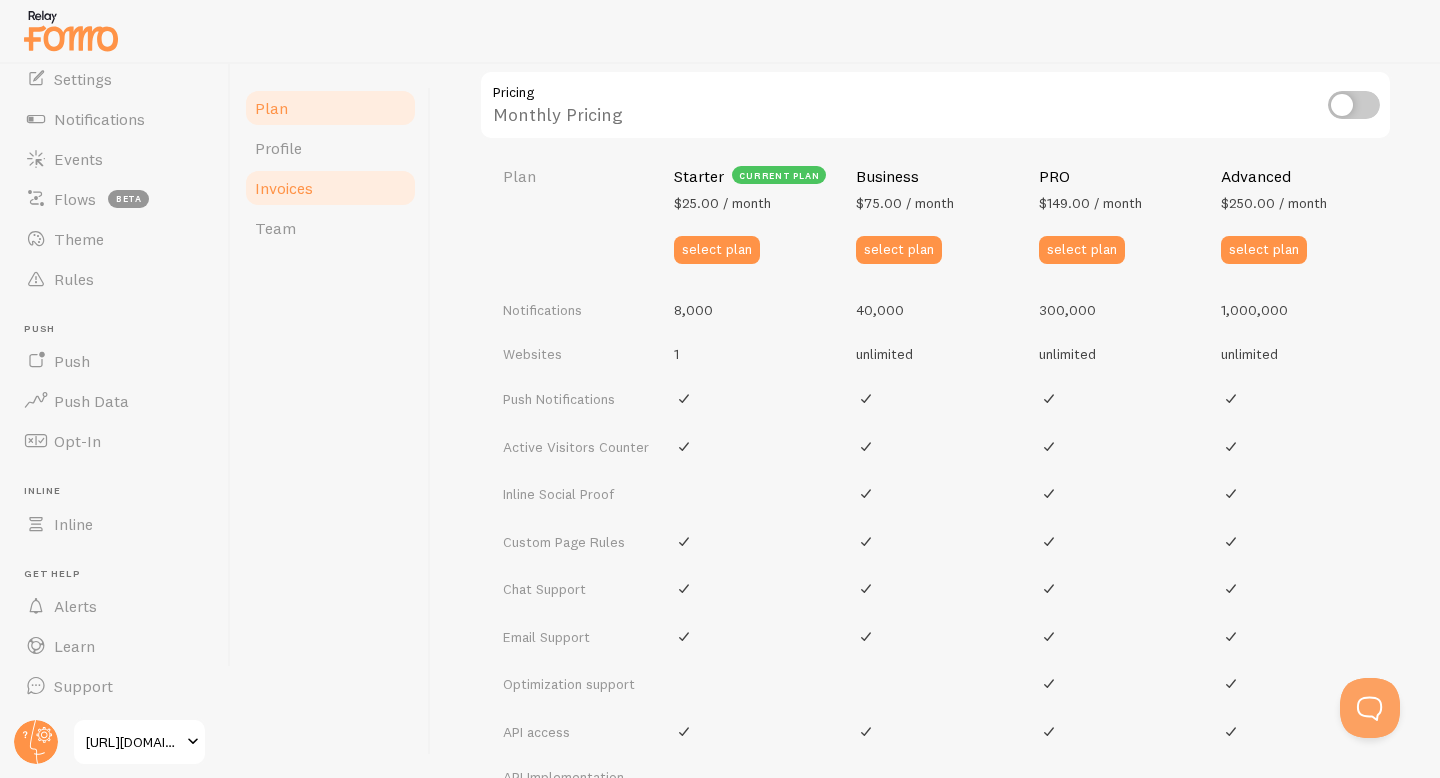 click on "Invoices" at bounding box center (284, 188) 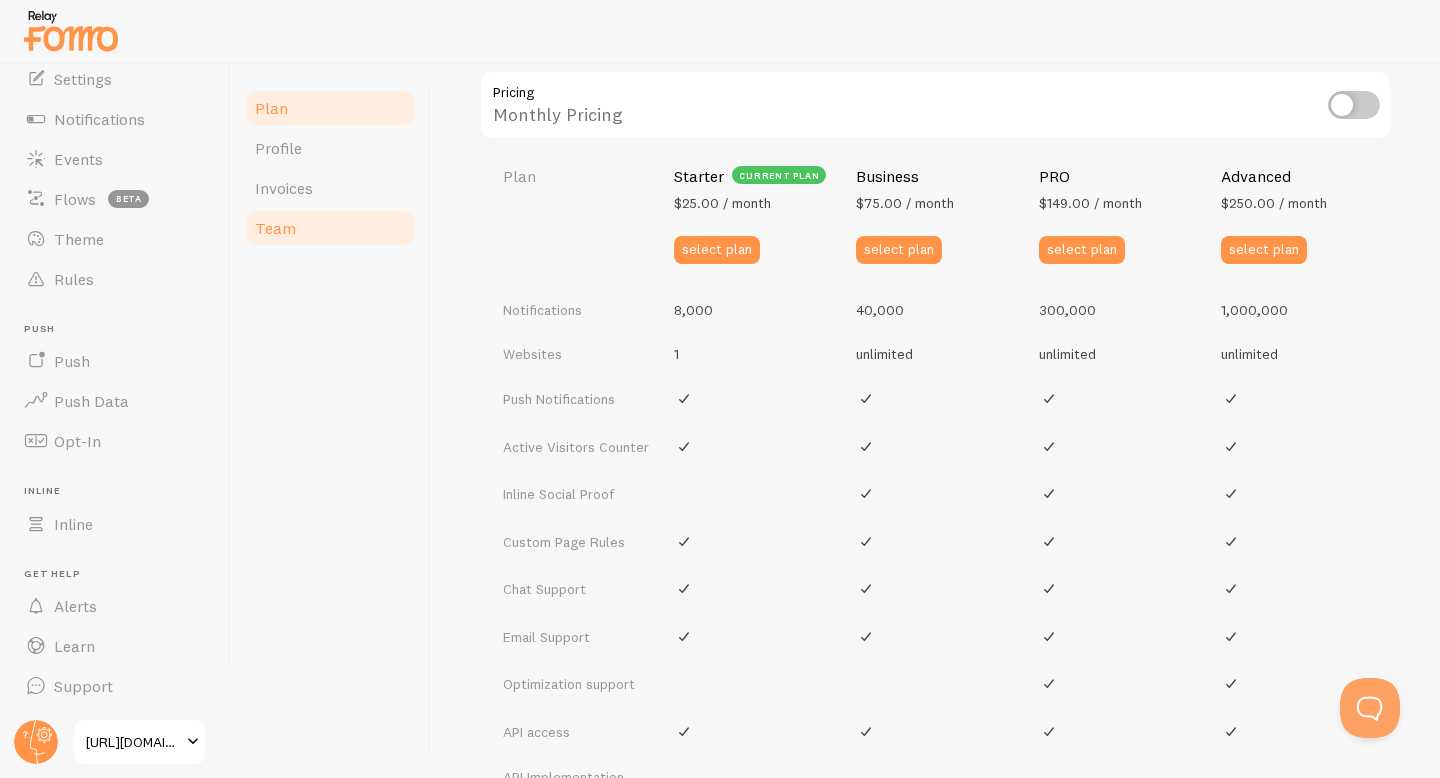 click on "Team" at bounding box center [275, 228] 